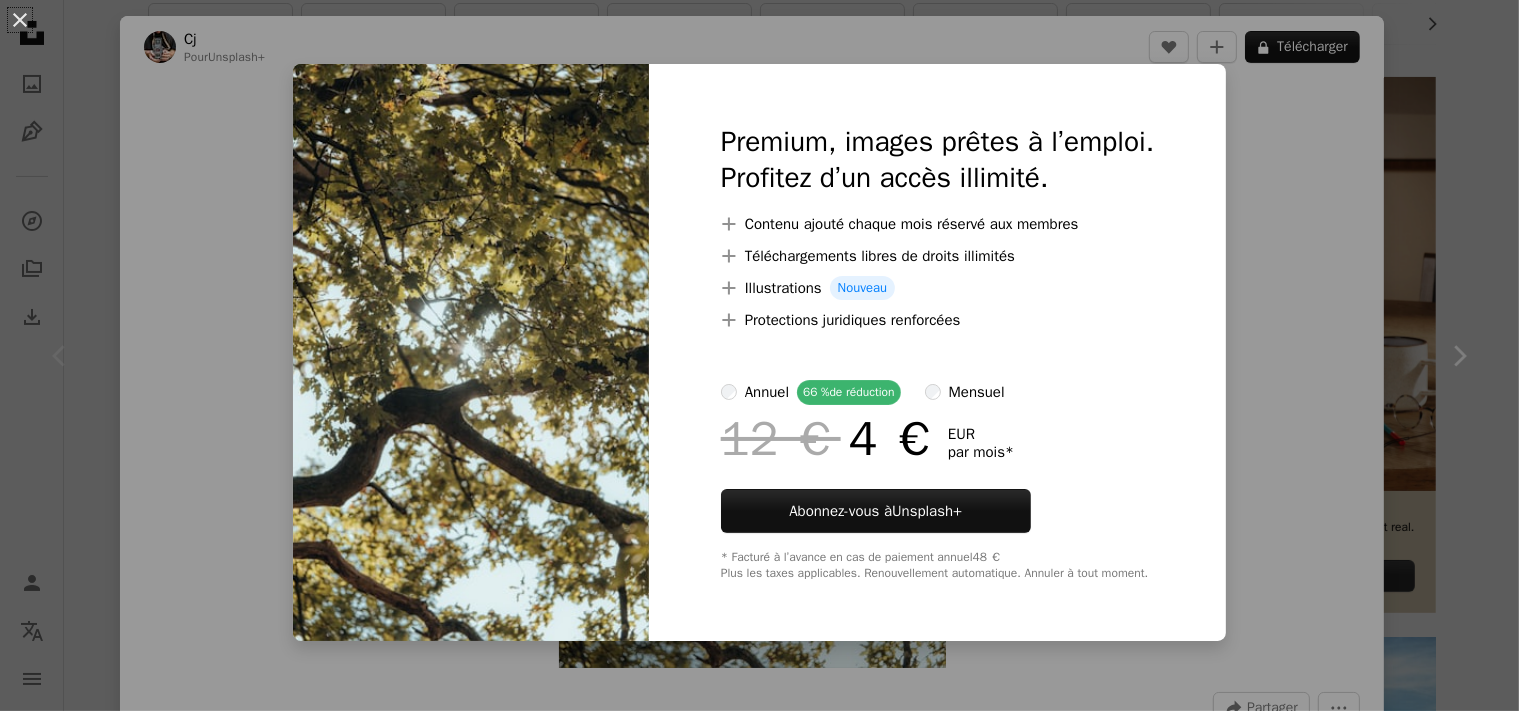 scroll, scrollTop: 422, scrollLeft: 0, axis: vertical 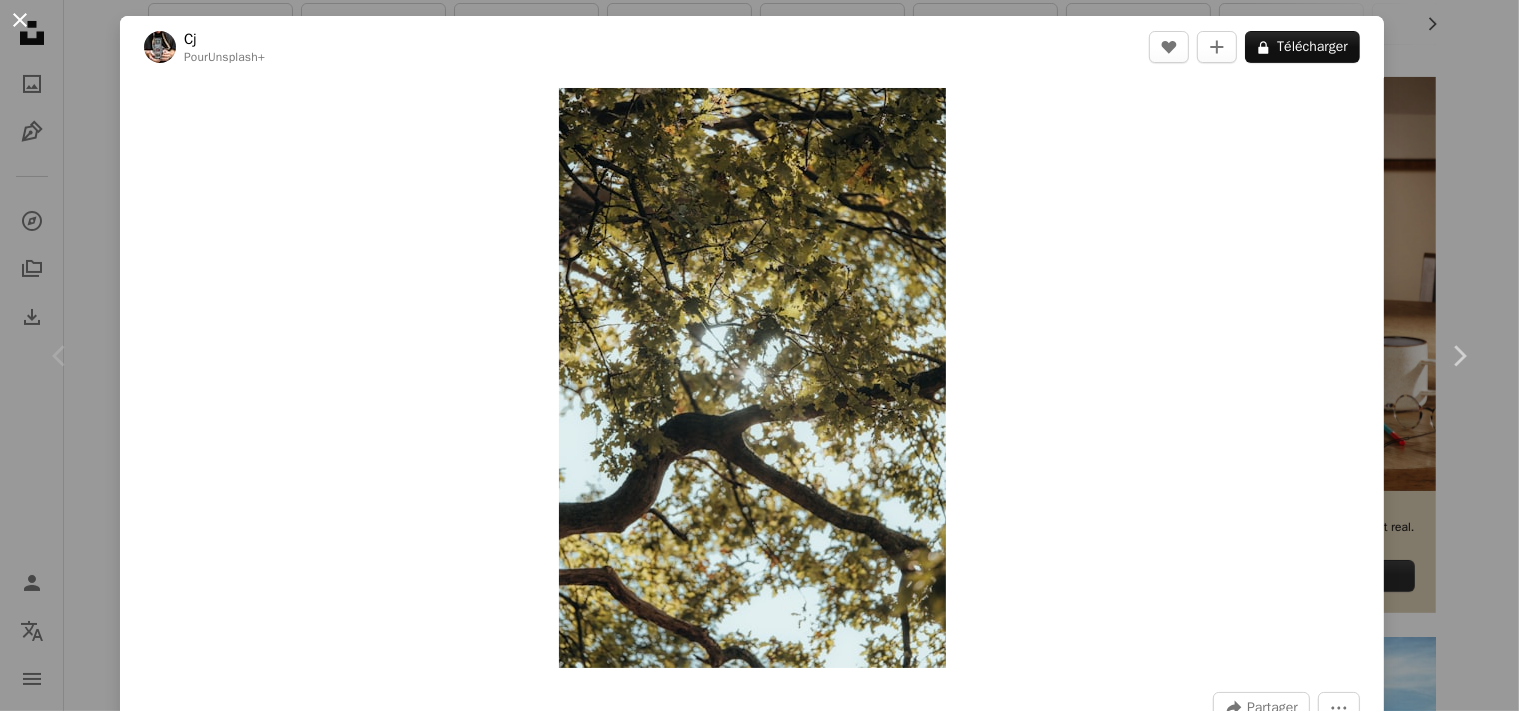 click on "An X shape" at bounding box center [20, 20] 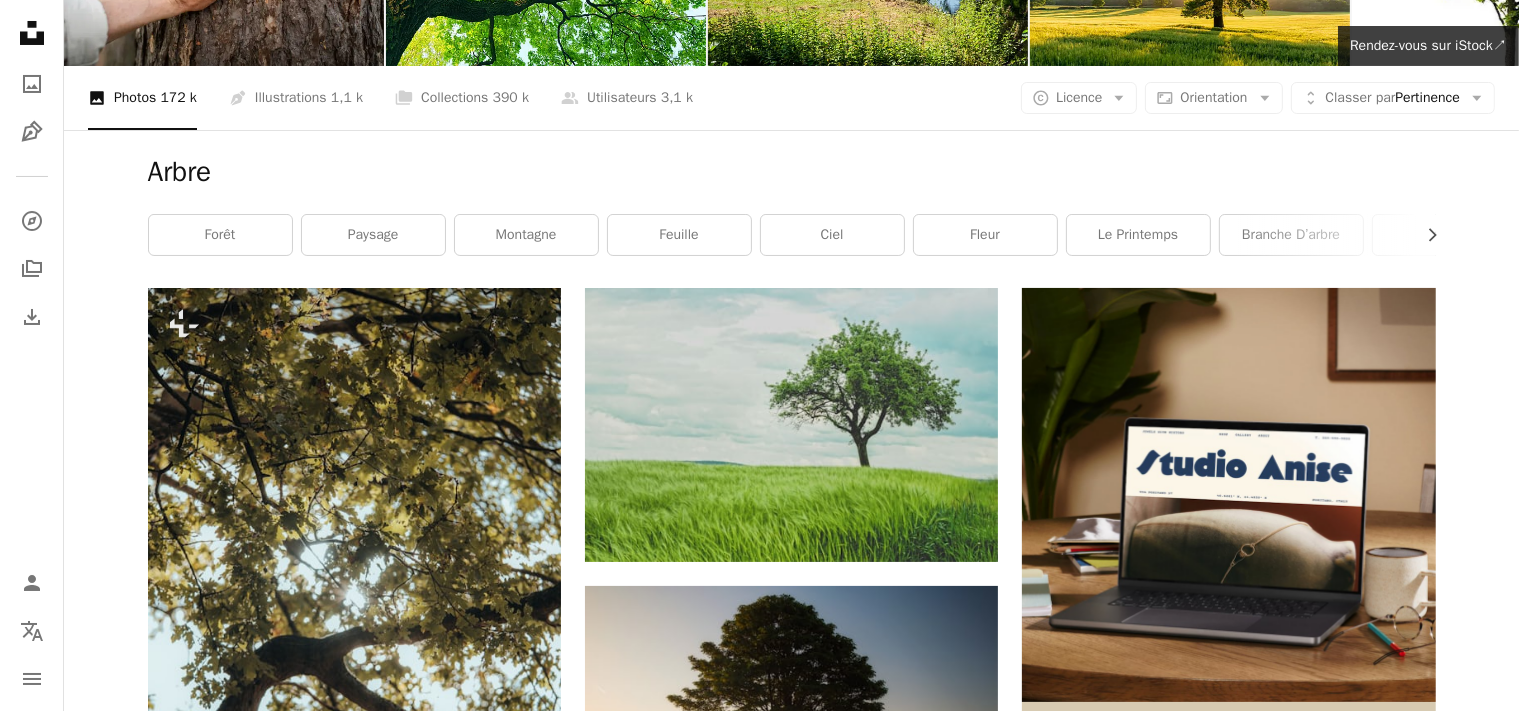 scroll, scrollTop: 0, scrollLeft: 0, axis: both 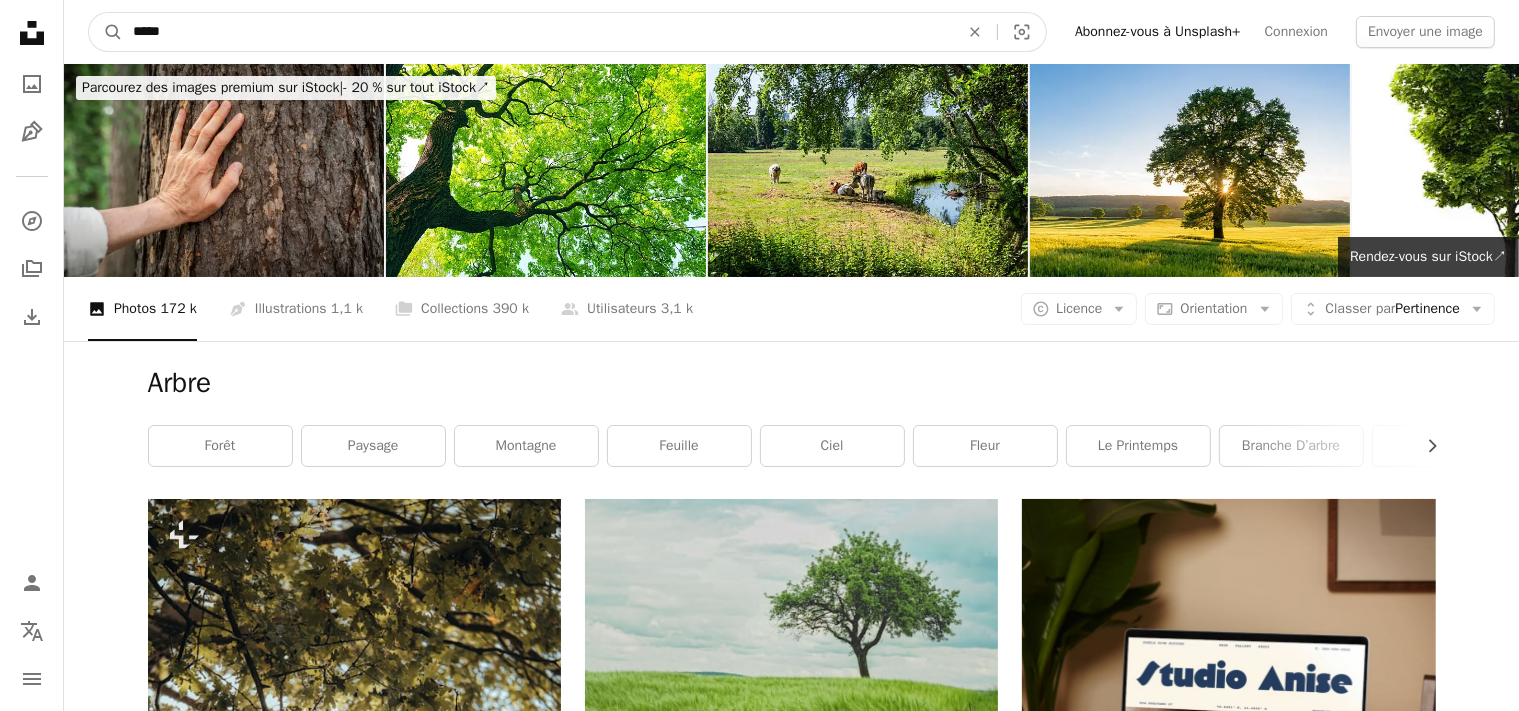 drag, startPoint x: 266, startPoint y: 26, endPoint x: 6, endPoint y: 21, distance: 260.04807 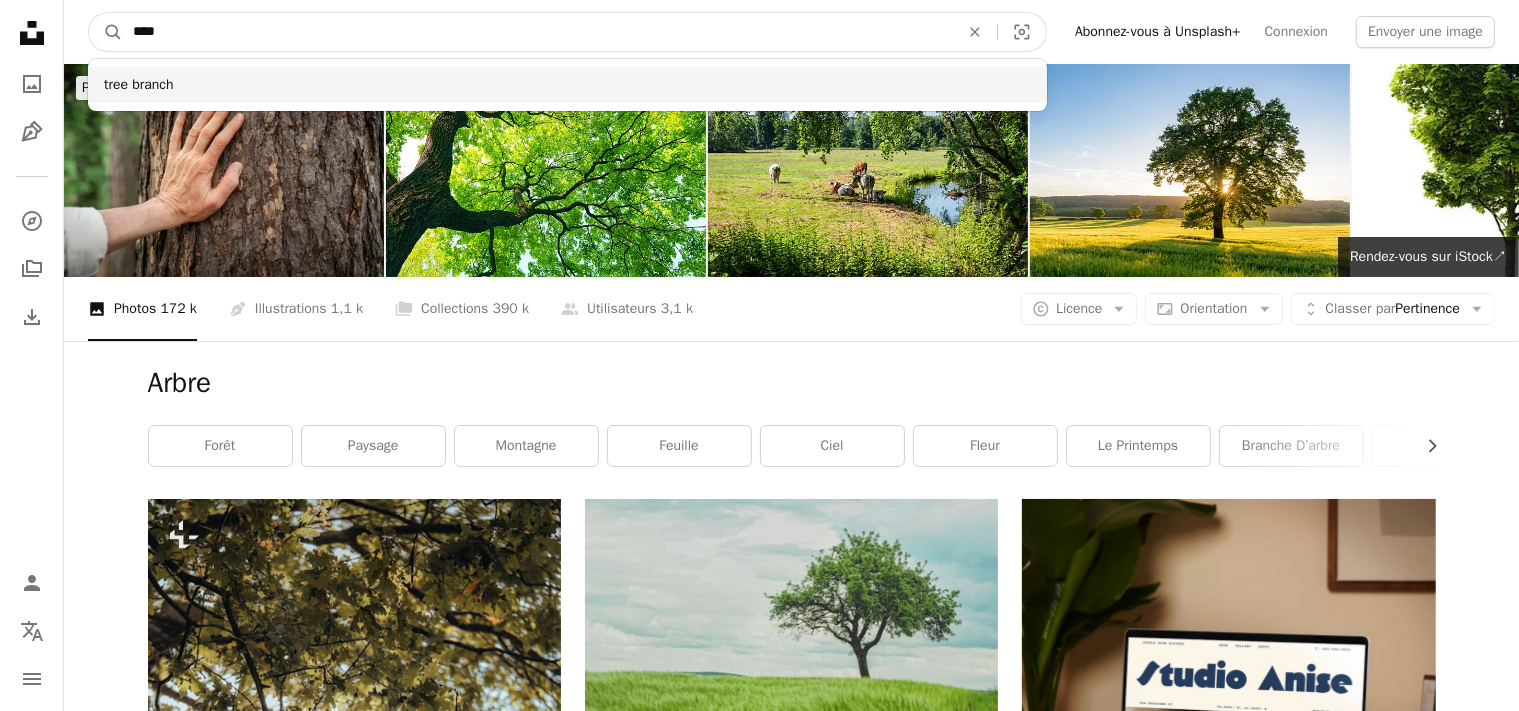 type on "****" 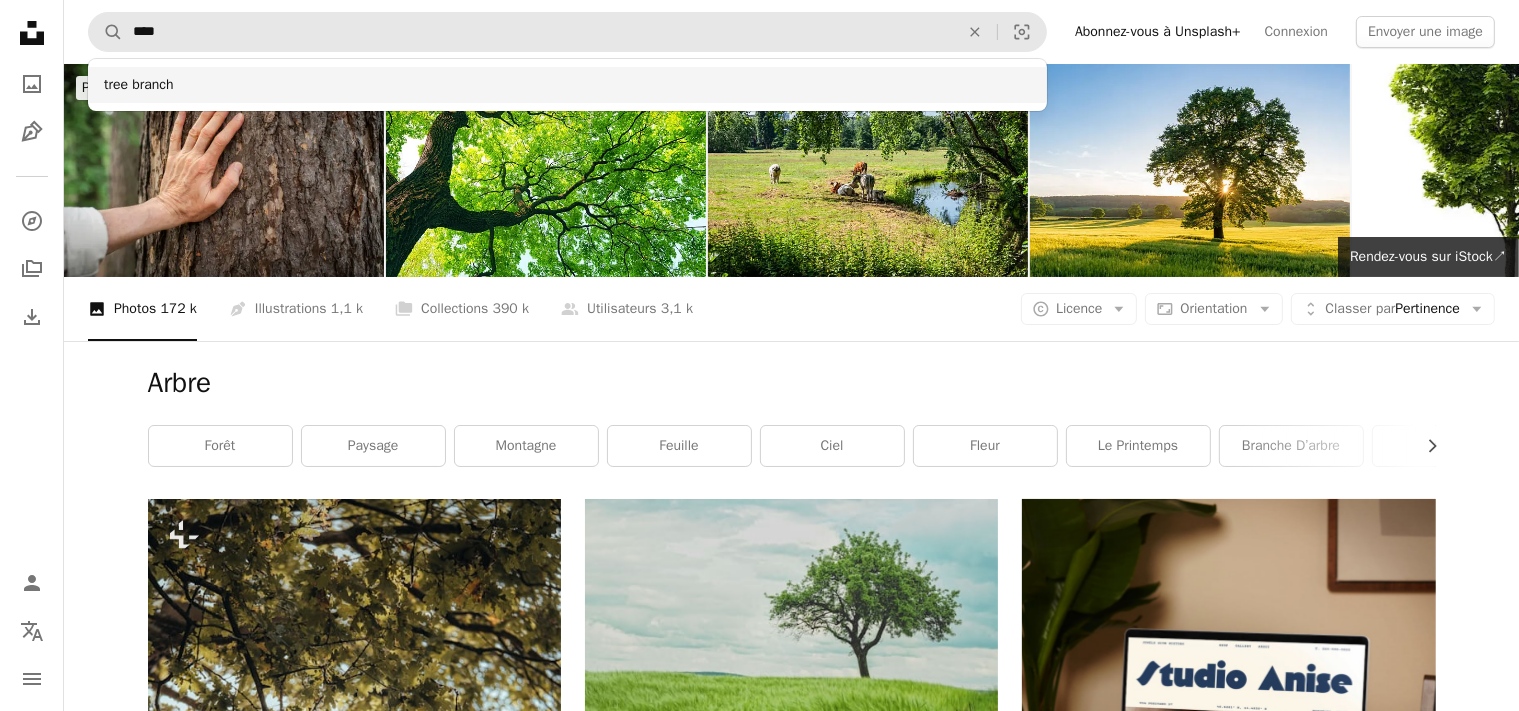 click on "tree branch" at bounding box center (567, 85) 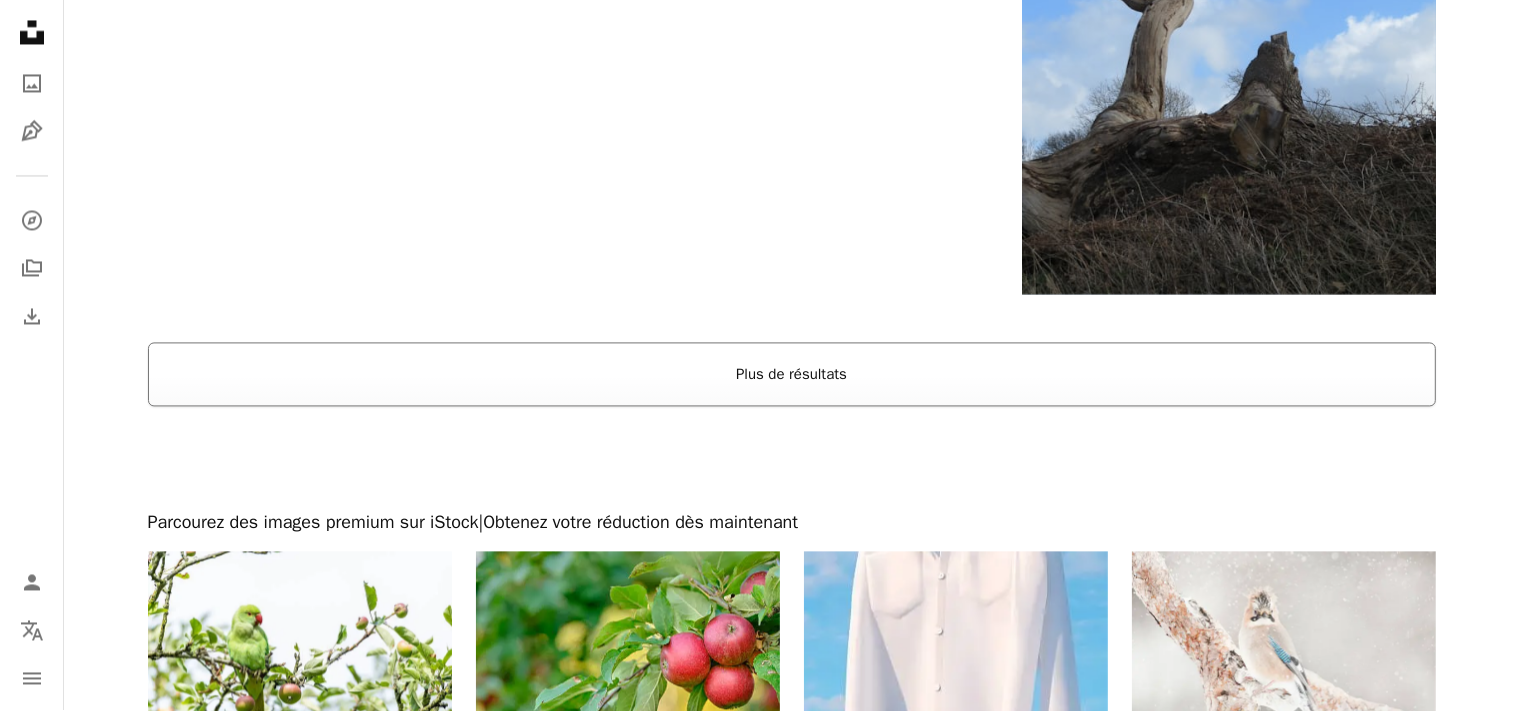 scroll, scrollTop: 4118, scrollLeft: 0, axis: vertical 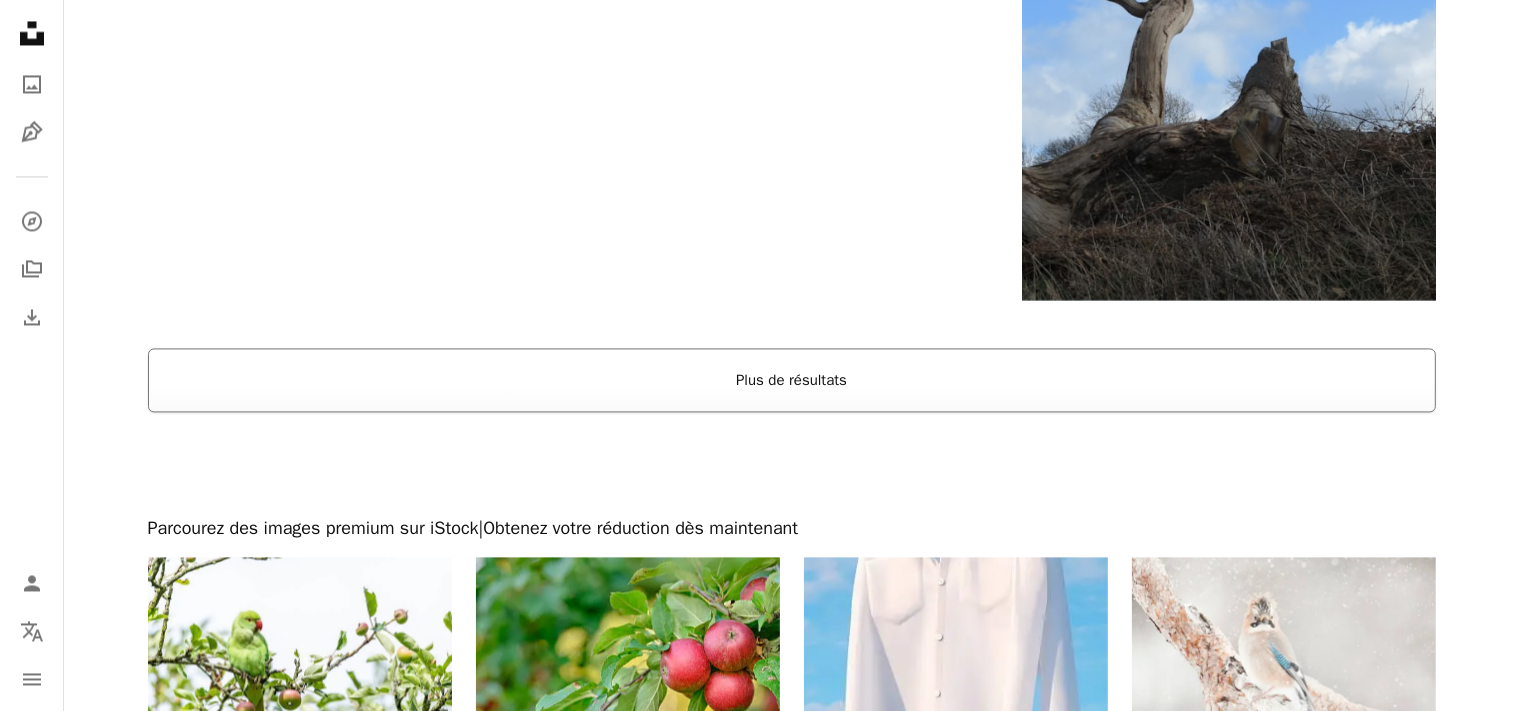click on "Plus de résultats" at bounding box center [792, 380] 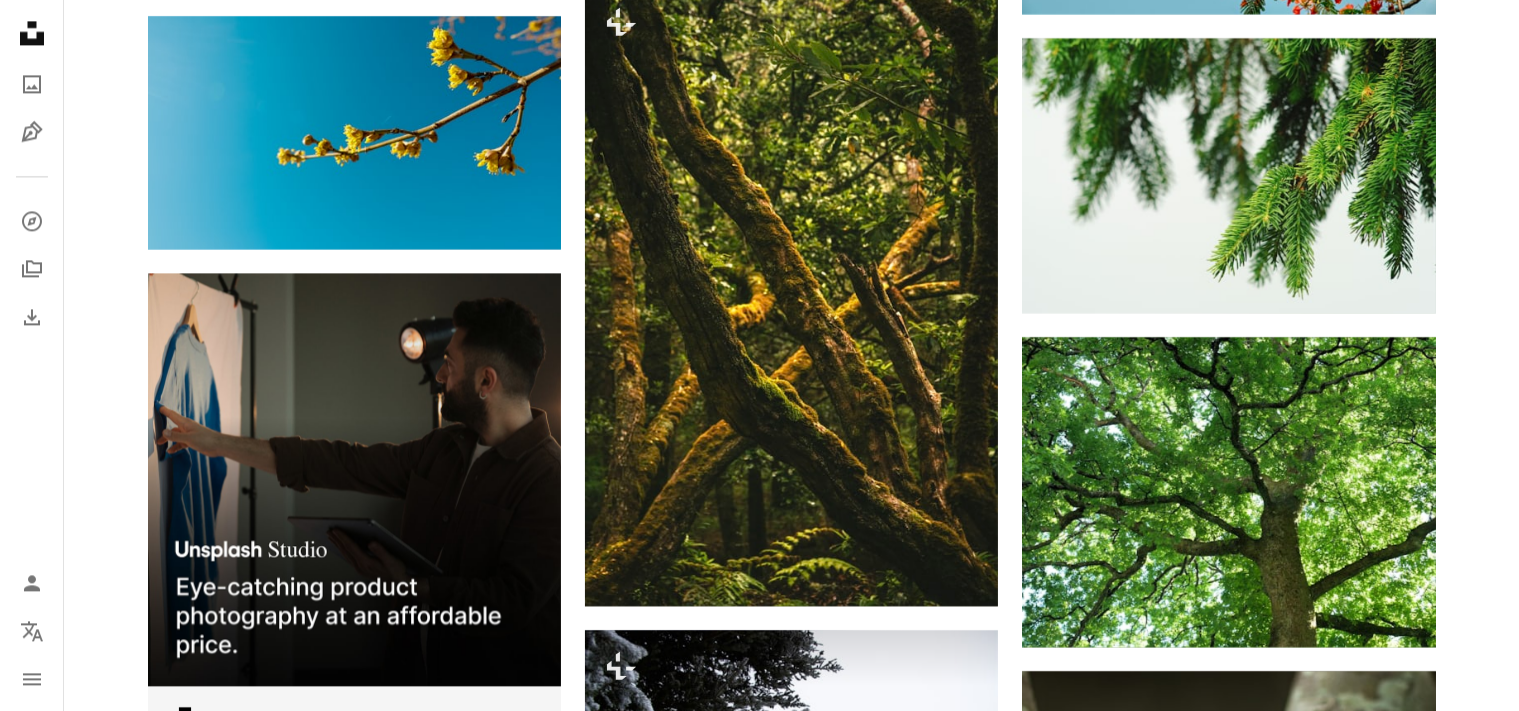scroll, scrollTop: 4752, scrollLeft: 0, axis: vertical 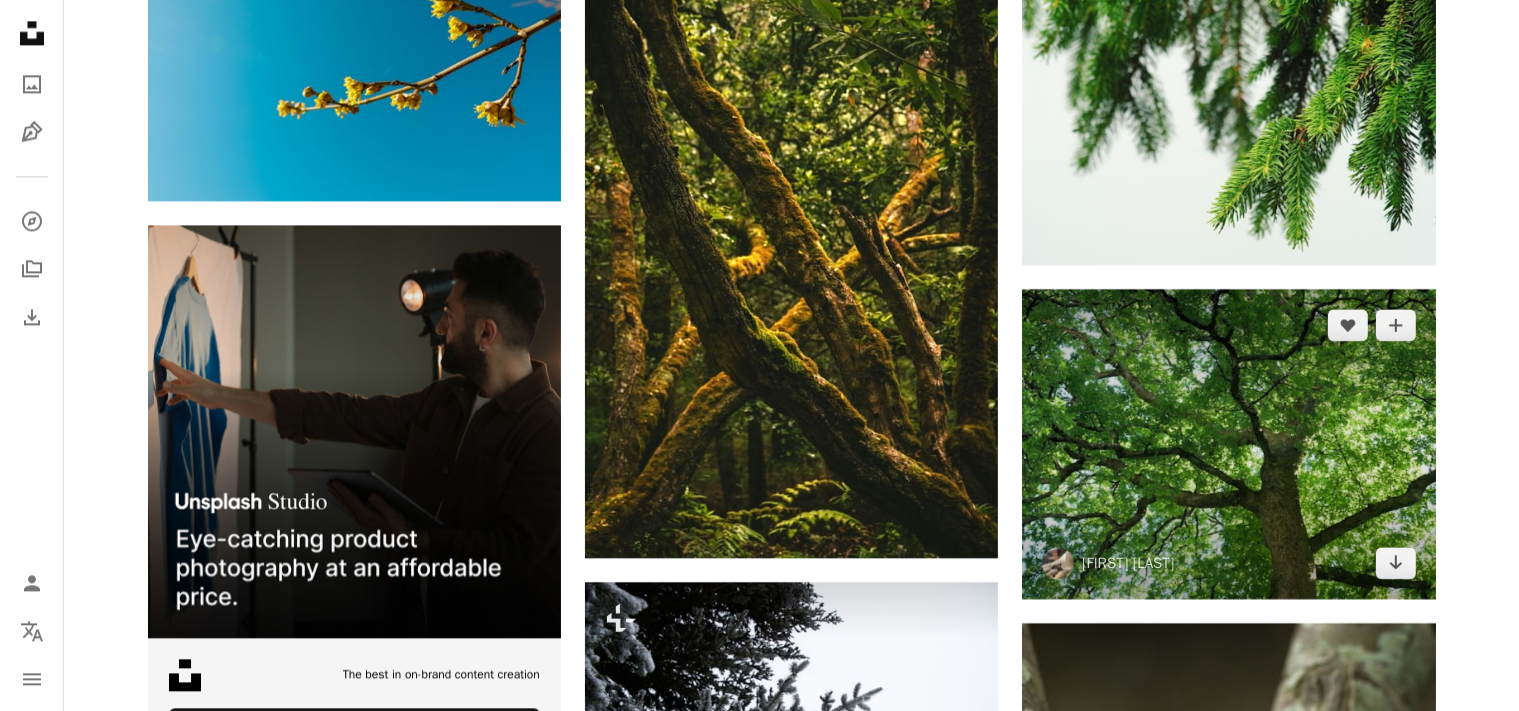 click at bounding box center [1228, 444] 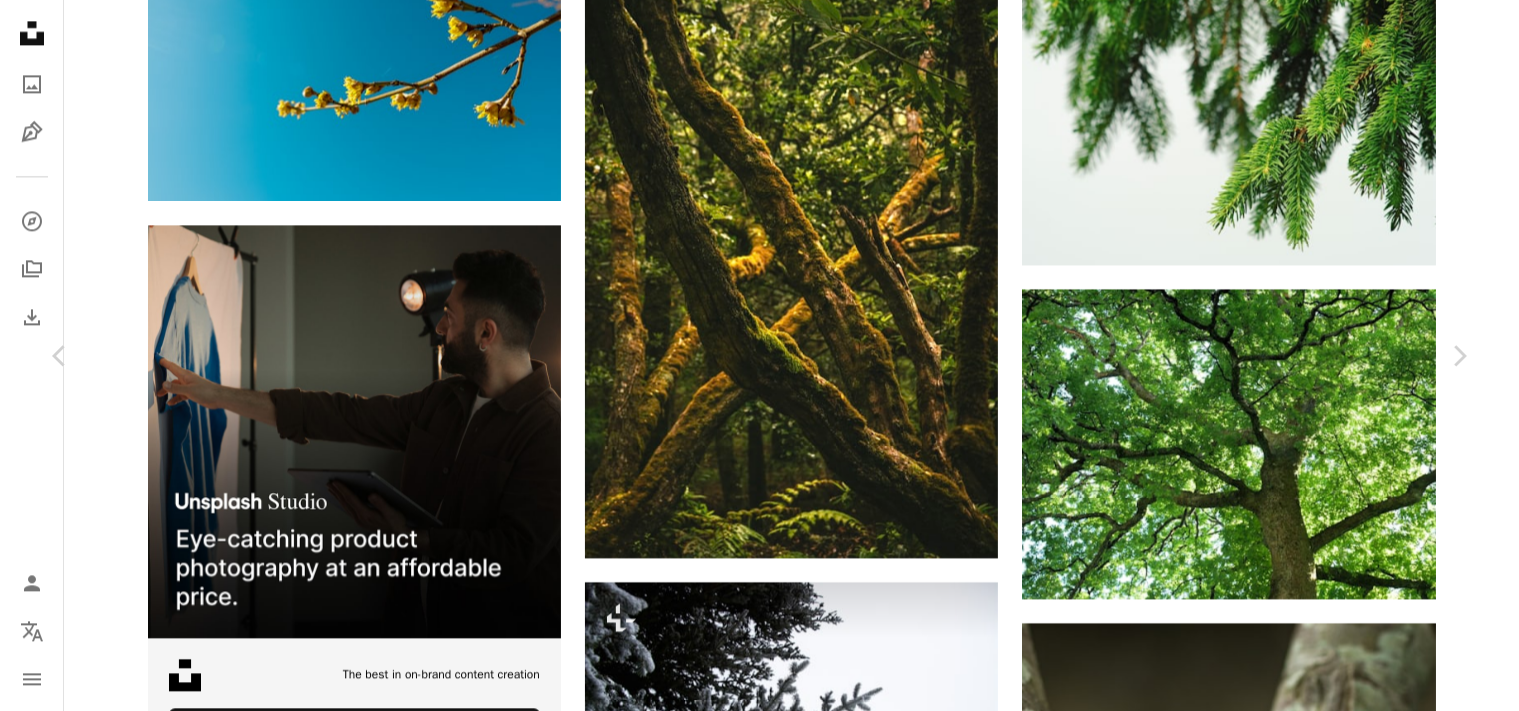 click on "Télécharger gratuitement" at bounding box center [1237, 6088] 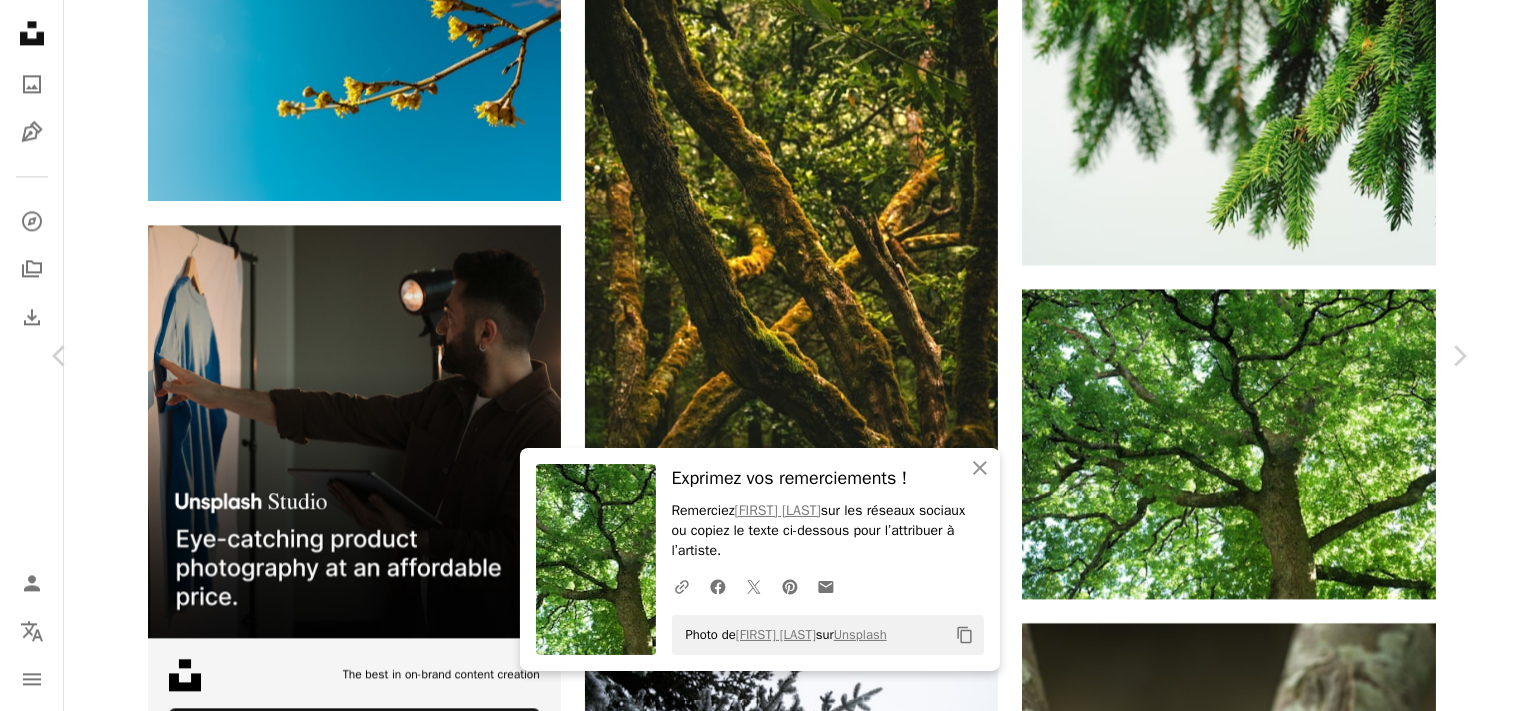 click on "An X shape Chevron left Chevron right An X shape Fermer Exprimez vos remerciements ! Remerciez  [FIRST] [LAST]  sur les réseaux sociaux ou copiez le texte ci-dessous pour l’attribuer à l’artiste. A URL sharing icon (chains) Facebook icon X (formerly Twitter) icon Pinterest icon An envelope Photo de  [FIRST] [LAST]  sur  Unsplash
Copy content [FIRST] [LAST] [FIRST] [LAST] A heart A plus sign Télécharger gratuitement Chevron down Zoom in Vues 5 888 Téléchargements 83 A forward-right arrow Partager Info icon Infos More Actions Calendar outlined Publiée le  28 juin 2024 Camera Panasonic, DC-GX800 Safety Utilisation gratuite sous la  Licence Unsplash lumière vie Arrière-plan de l’arbre verdure branche d’arbre Branches forêt terre vert jungle forêt pluviale dehors végétation bois tronc d’arbre chêne bosquet sycomore Images domaine public Parcourez des images premium sur iStock  |  - 20 % avec le code UNSPLASH20 Rendez-vous sur iStock  ↗ Images associées A heart Mak" at bounding box center (759, 6396) 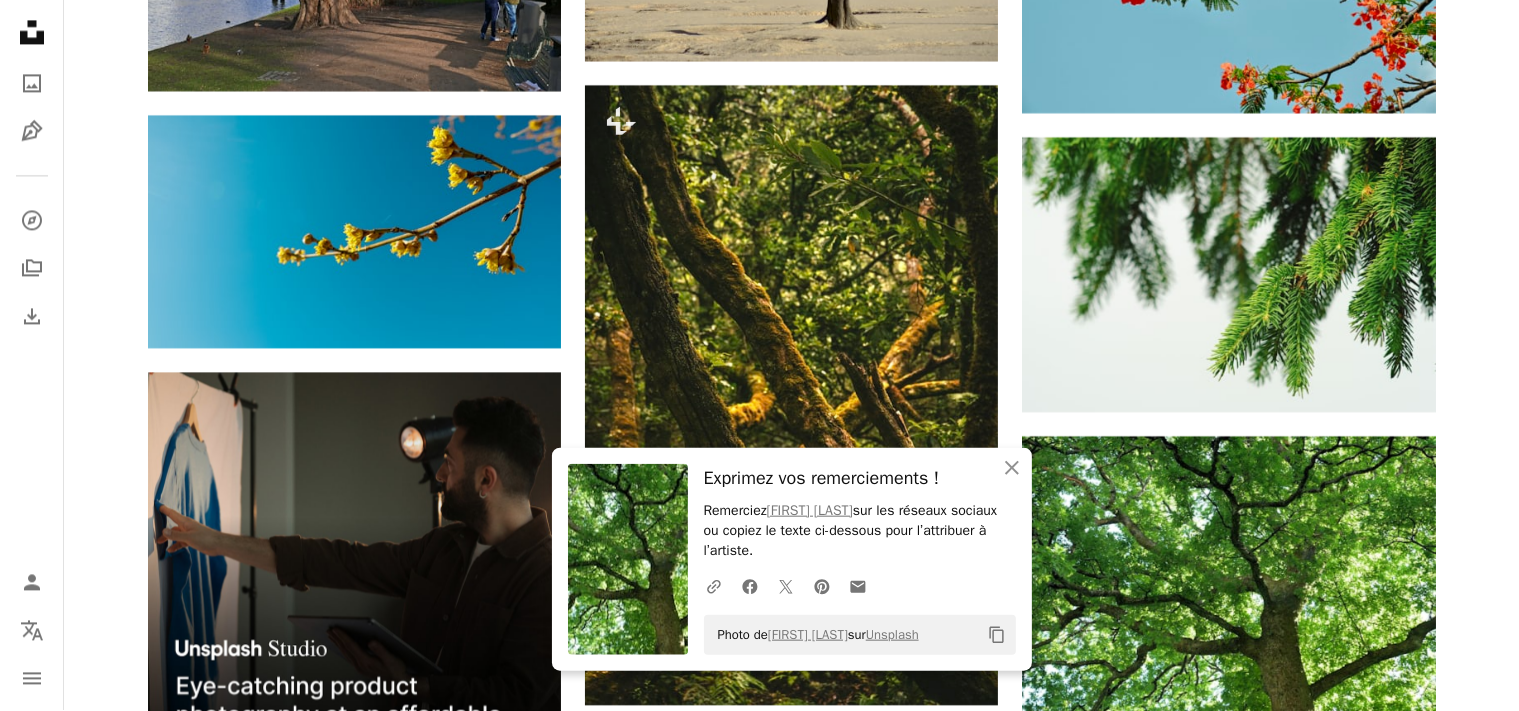 scroll, scrollTop: 4435, scrollLeft: 0, axis: vertical 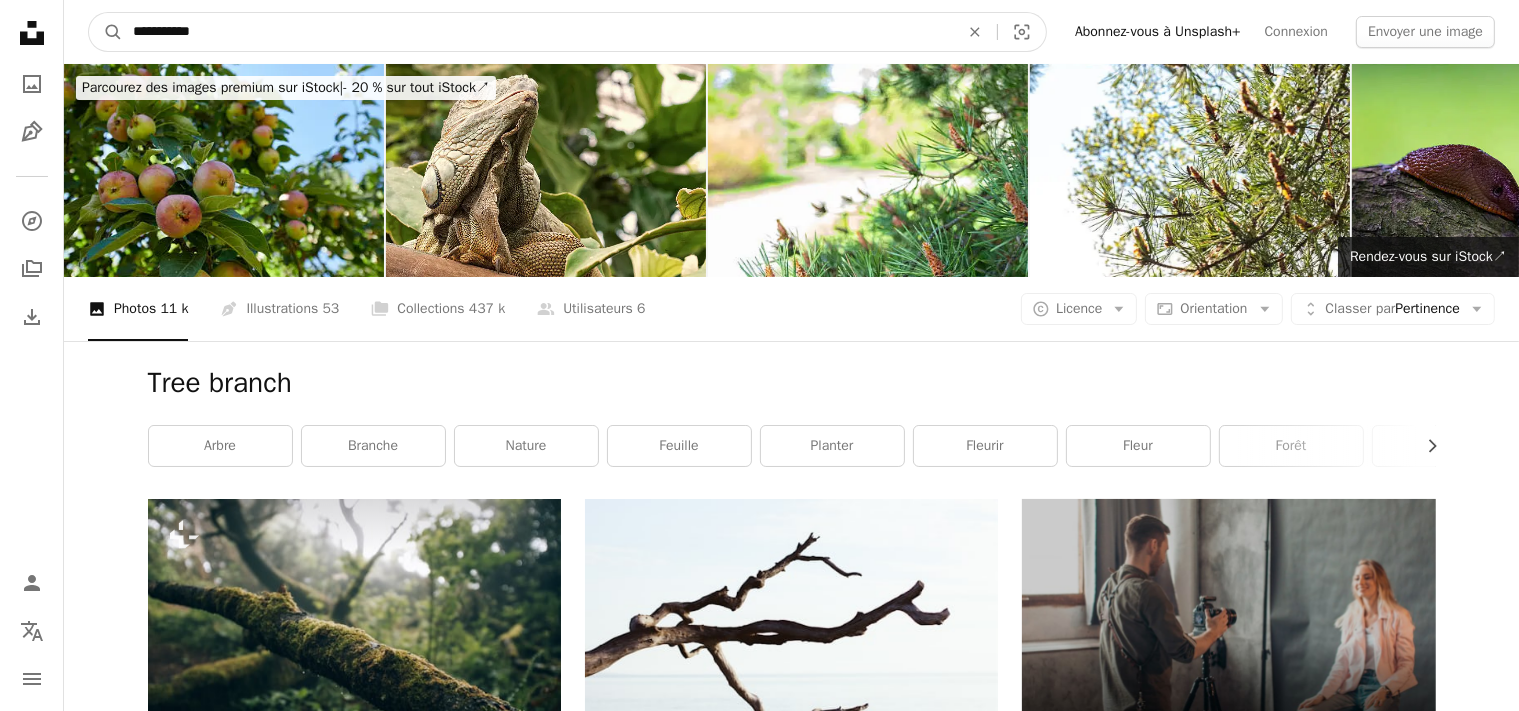 drag, startPoint x: 279, startPoint y: 38, endPoint x: 0, endPoint y: 22, distance: 279.4584 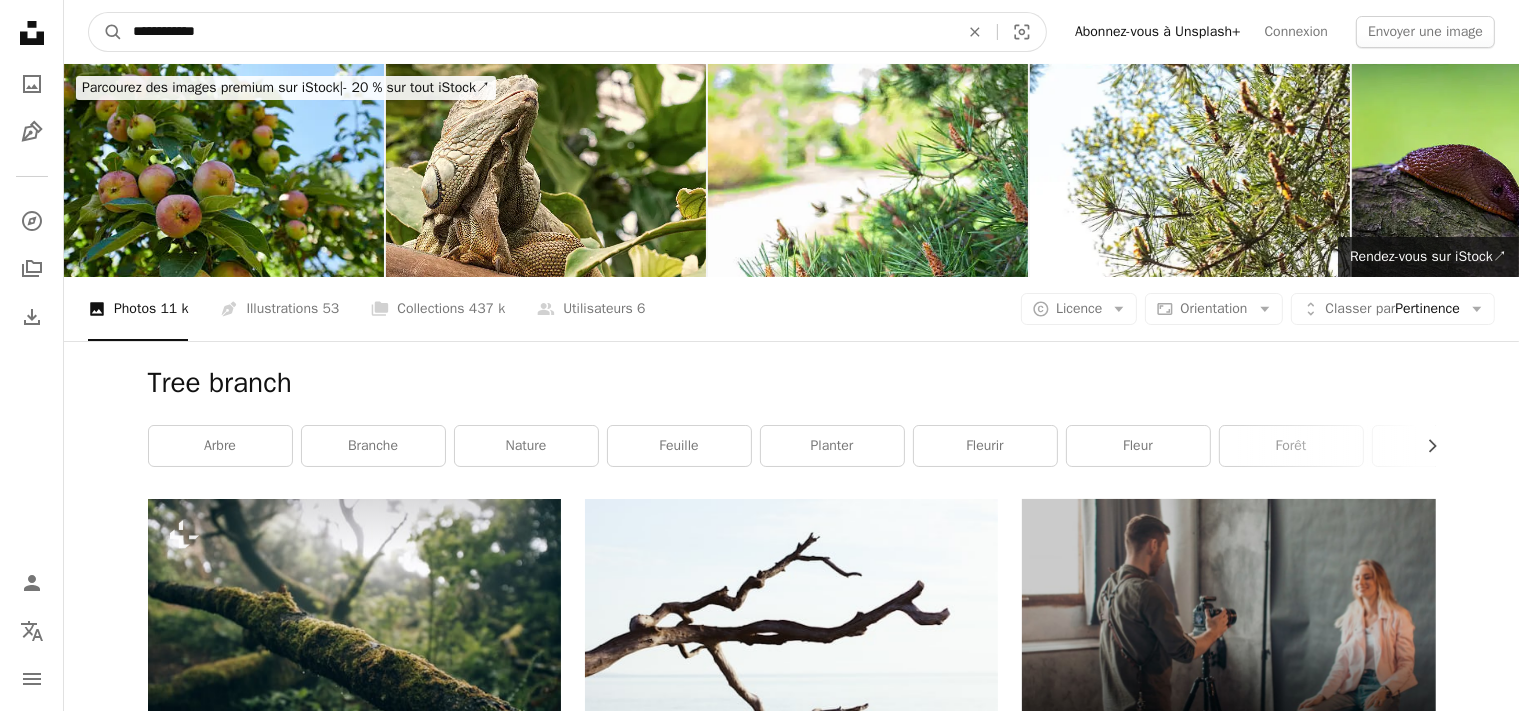 type on "**********" 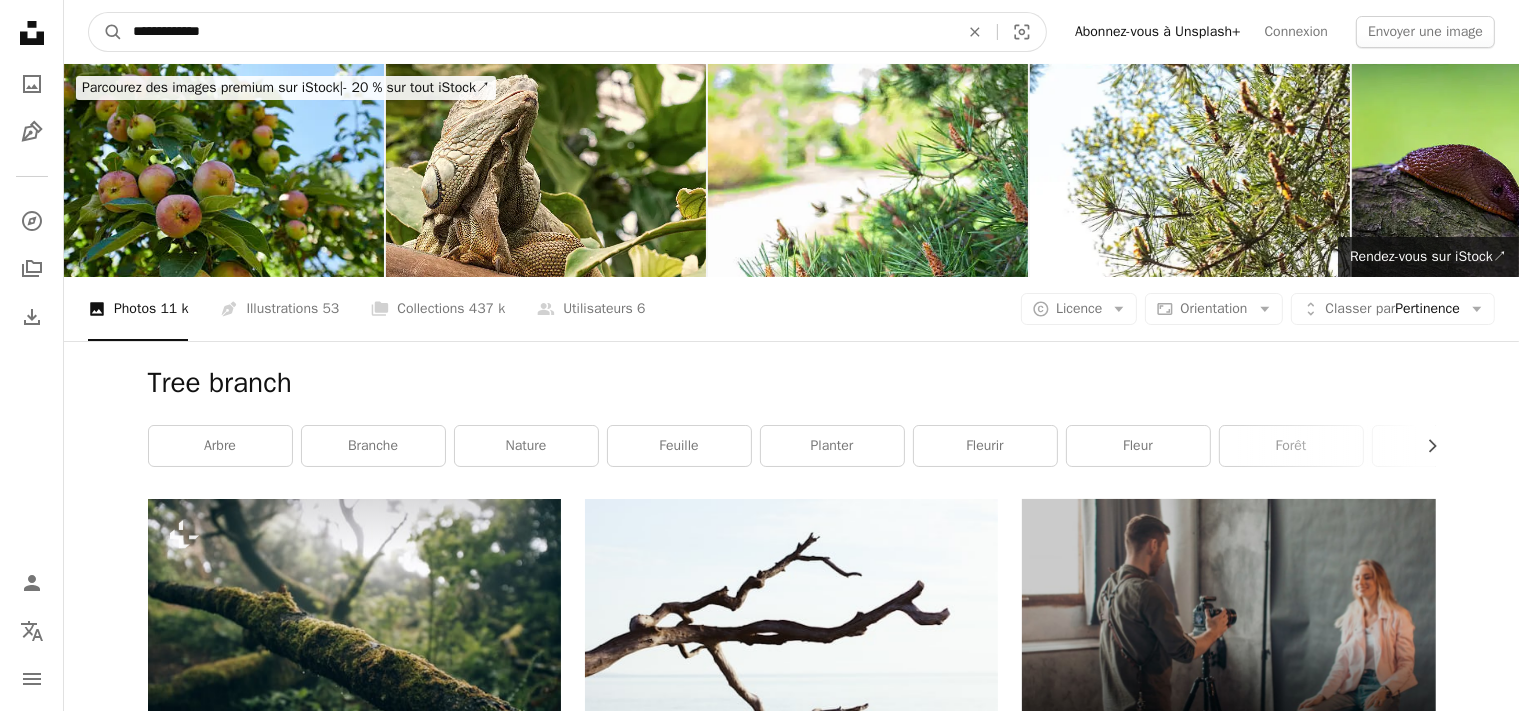 click on "A magnifying glass" at bounding box center [106, 32] 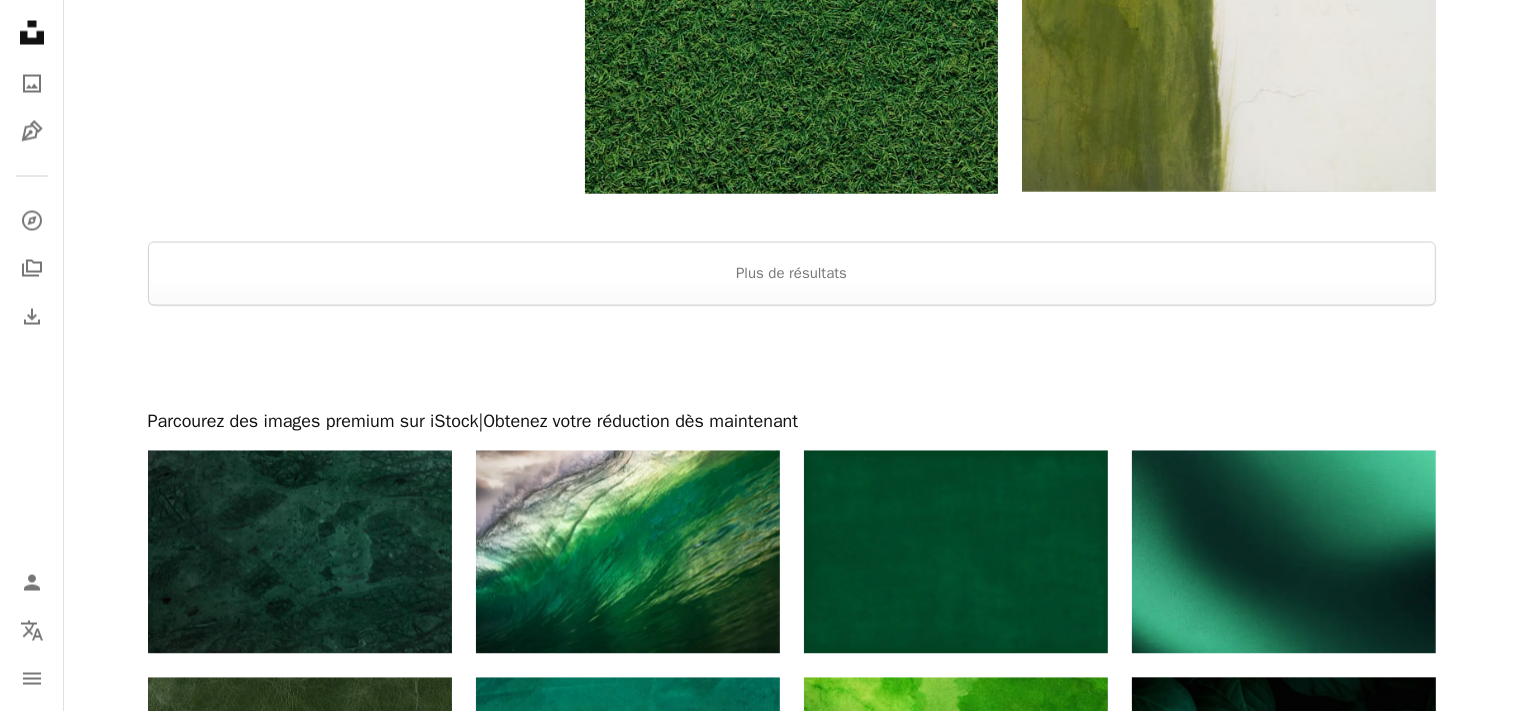 scroll, scrollTop: 3696, scrollLeft: 0, axis: vertical 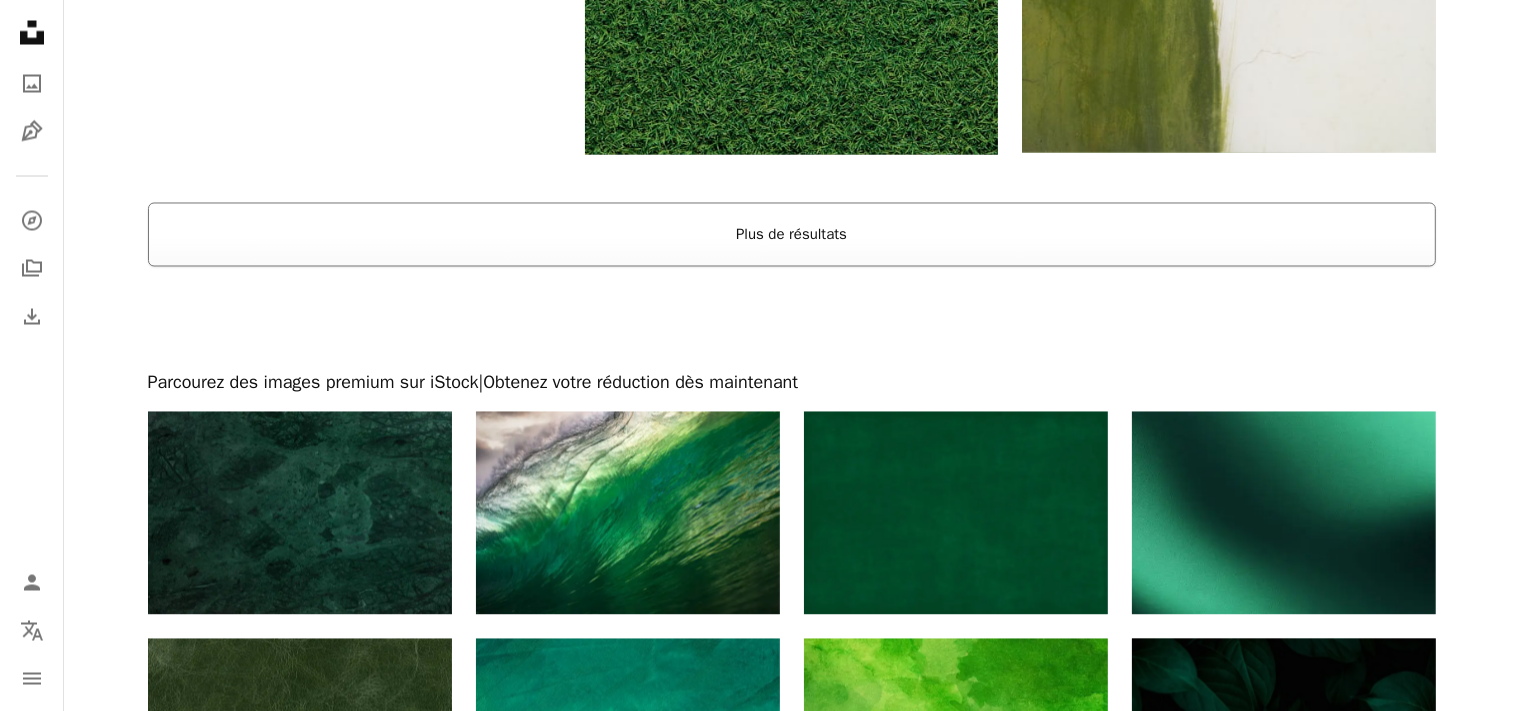 click on "Plus de résultats" at bounding box center [792, 235] 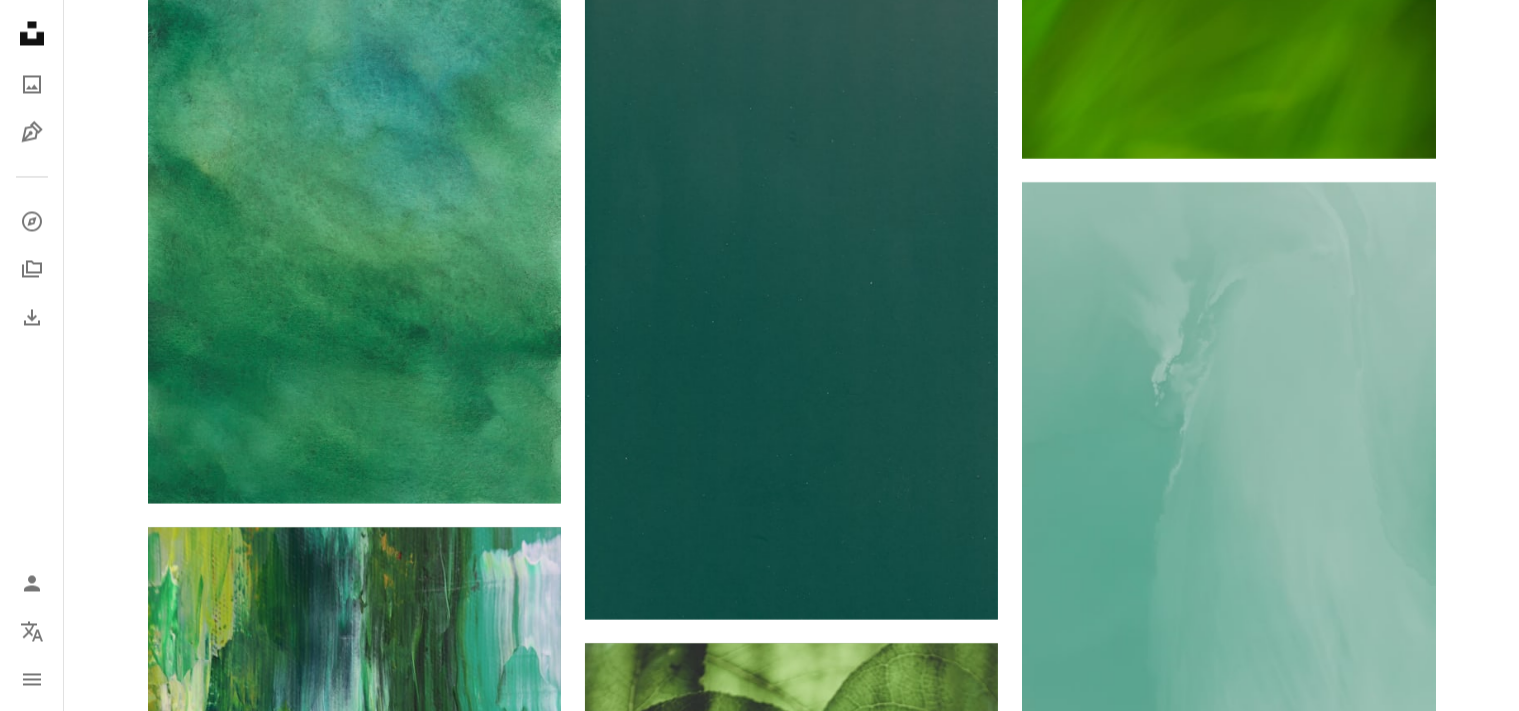 scroll, scrollTop: 4012, scrollLeft: 0, axis: vertical 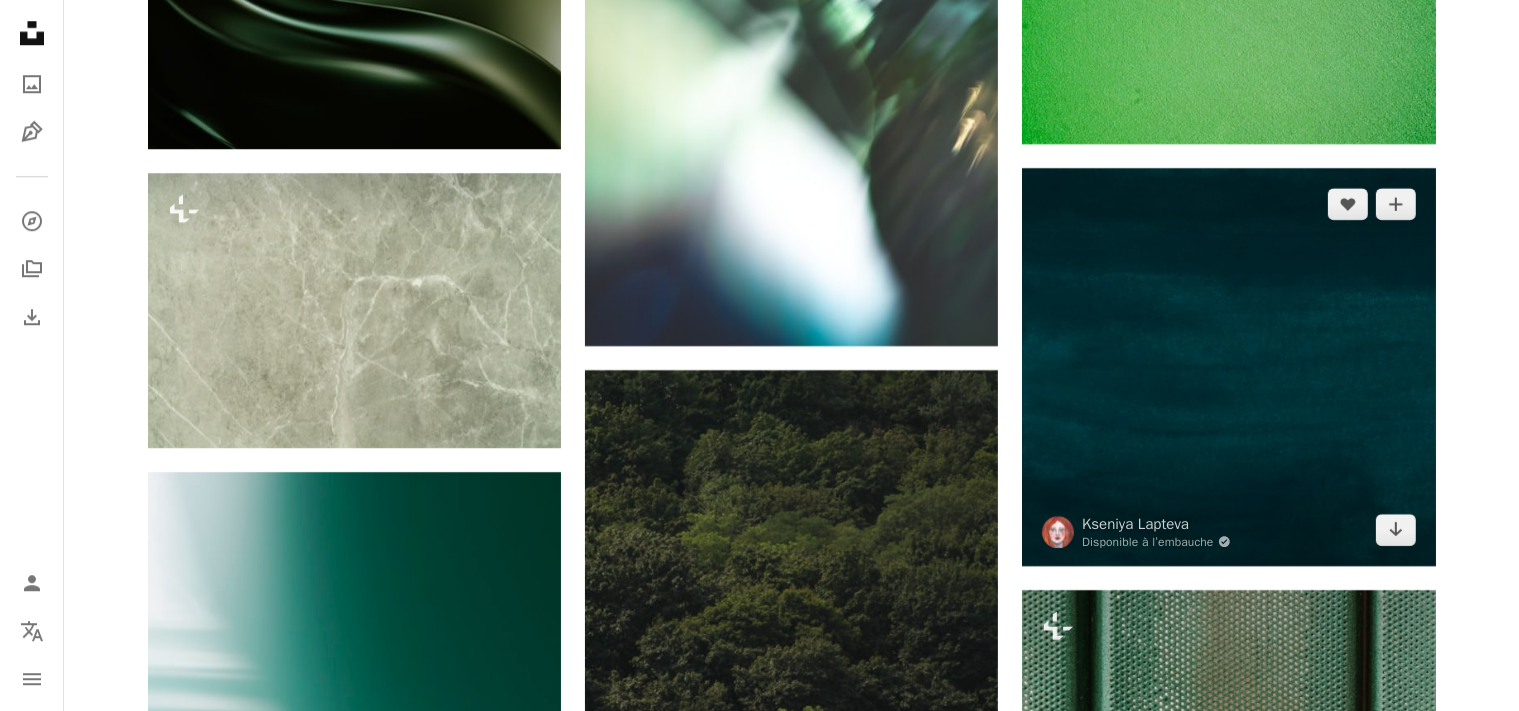 click at bounding box center [1228, 367] 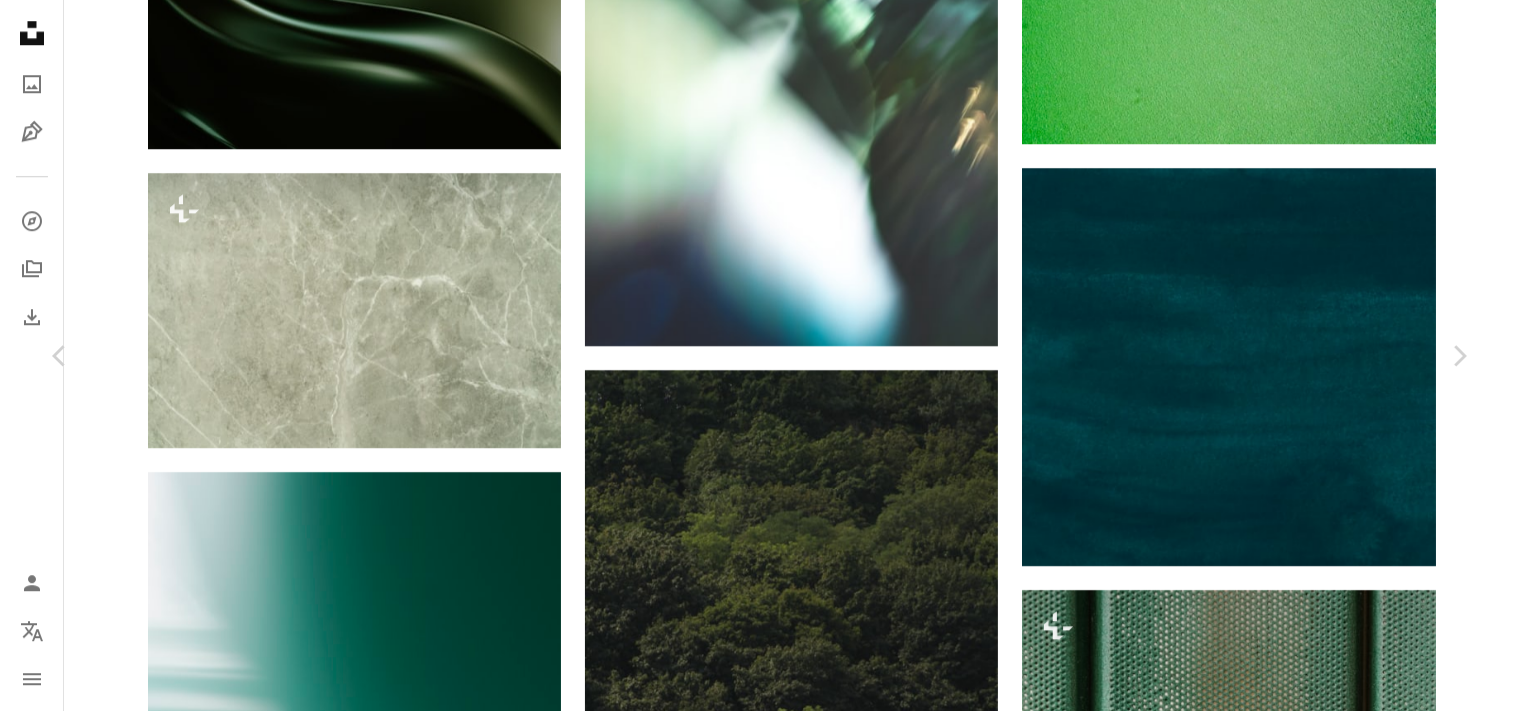 click on "Télécharger gratuitement" at bounding box center [1237, 5569] 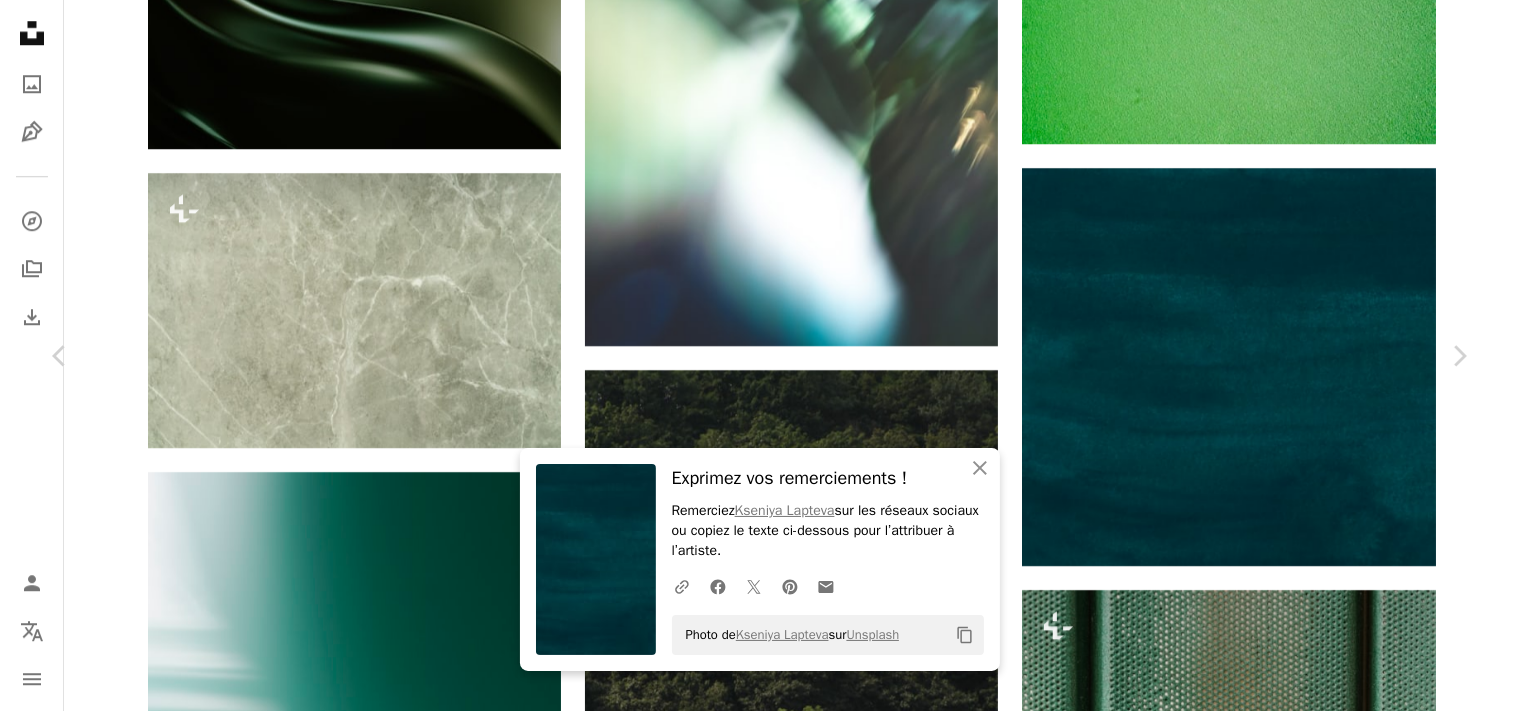 click on "An X shape Chevron left Chevron right An X shape Fermer Exprimez vos remerciements ! Remerciez  [FIRST] [LAST]  sur les réseaux sociaux ou copiez le texte ci-dessous pour l’attribuer à l’artiste. A URL sharing icon (chains) Facebook icon X (formerly Twitter) icon Pinterest icon An envelope Photo de  [FIRST] [LAST]  sur  Unsplash
Copy content [FIRST] [LAST] Disponible à l’embauche A checkmark inside of a circle A heart A plus sign Télécharger gratuitement Chevron down Zoom in Vues 2 119 510 Téléchargements 15 348 A forward-right arrow Partager Info icon Infos More Actions Calendar outlined Publiée le  17 août 2021 Camera Canon, CanoScan LiDE 220 Safety Utilisation gratuite sous la  Licence Unsplash papier peint arrière-plan abstrait texture art sombre peinture art abstrait contexte aquarelle vieux moderne artistique abstraction émeraude Vert de mer contemporain texturé peinte à la main Papier numérique Images gratuites Parcourez des images premium sur iStock  |   ↗ Mo" at bounding box center [759, 5877] 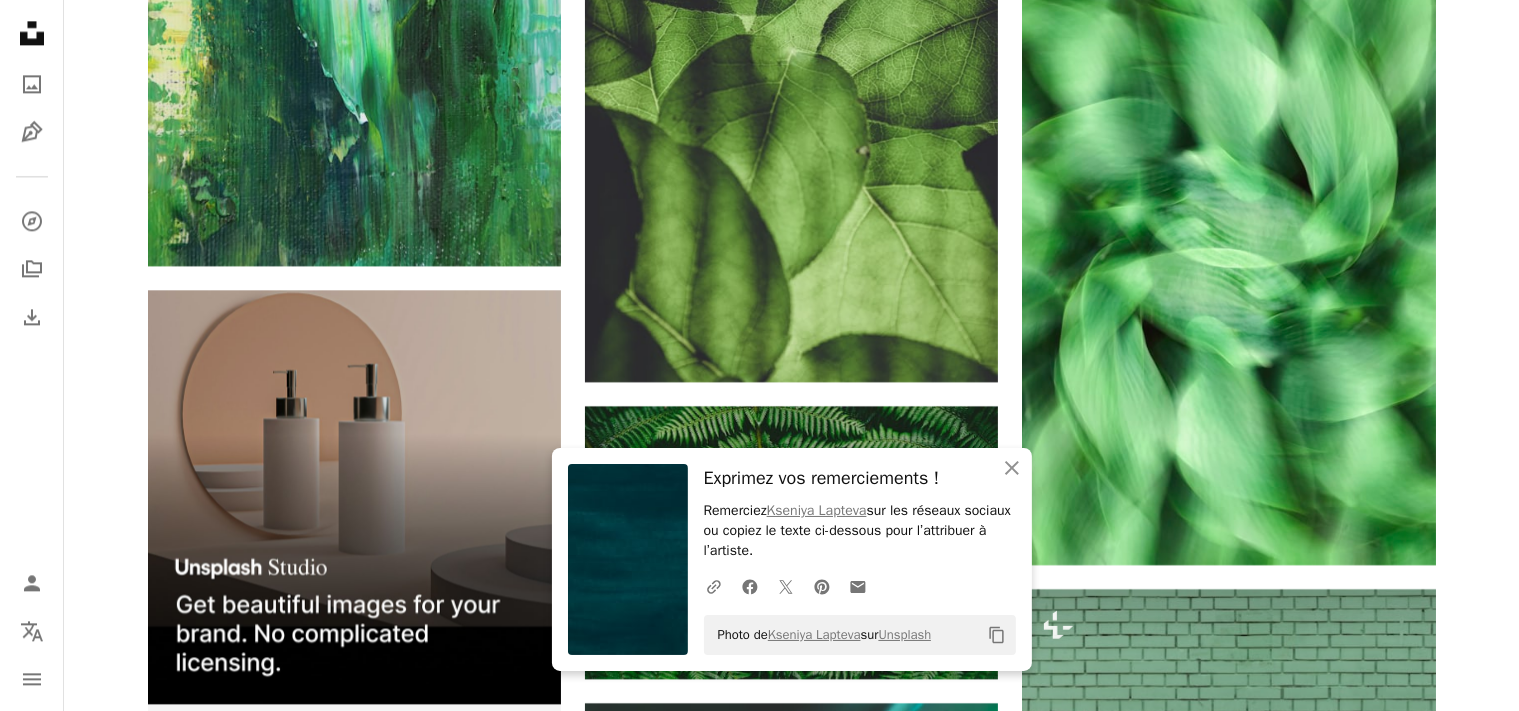 scroll, scrollTop: 4793, scrollLeft: 0, axis: vertical 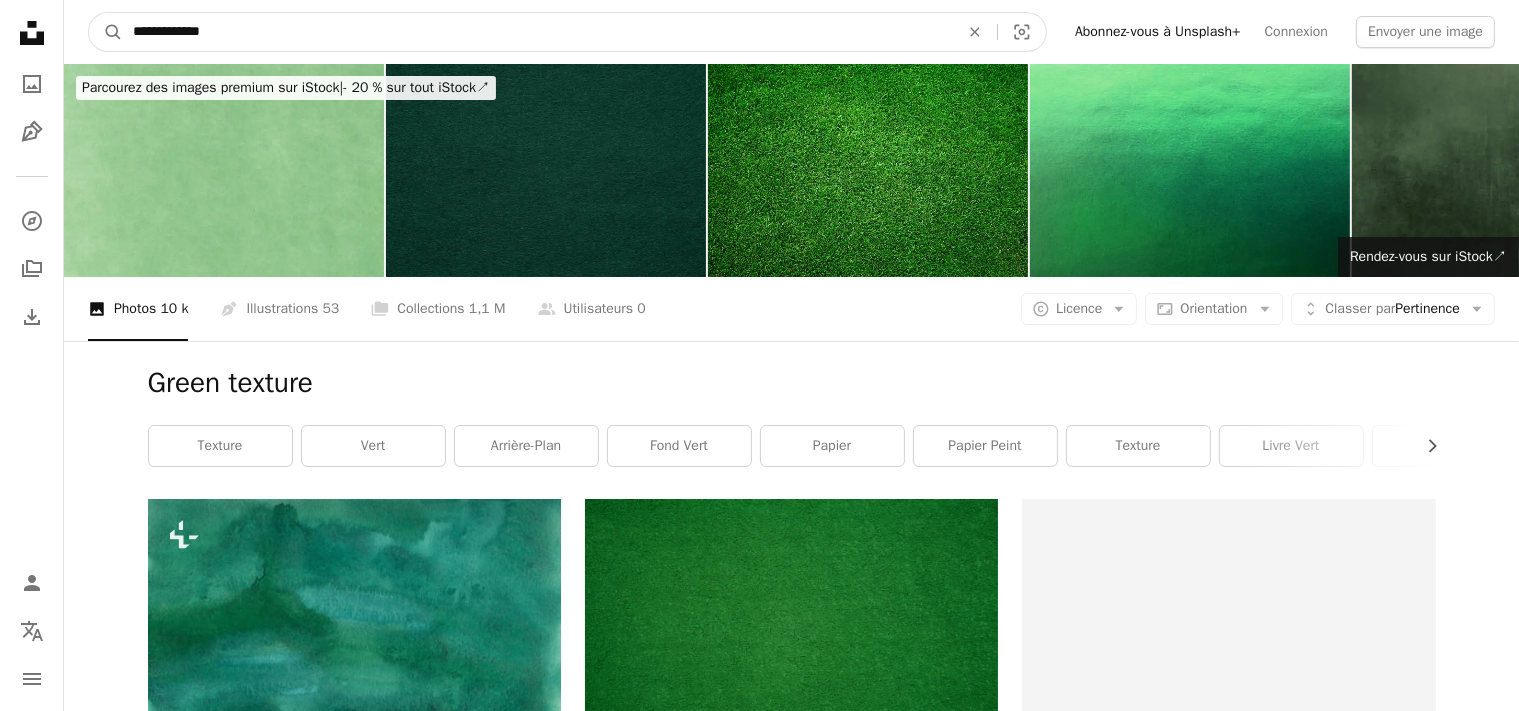 drag, startPoint x: 484, startPoint y: 37, endPoint x: 0, endPoint y: 30, distance: 484.05063 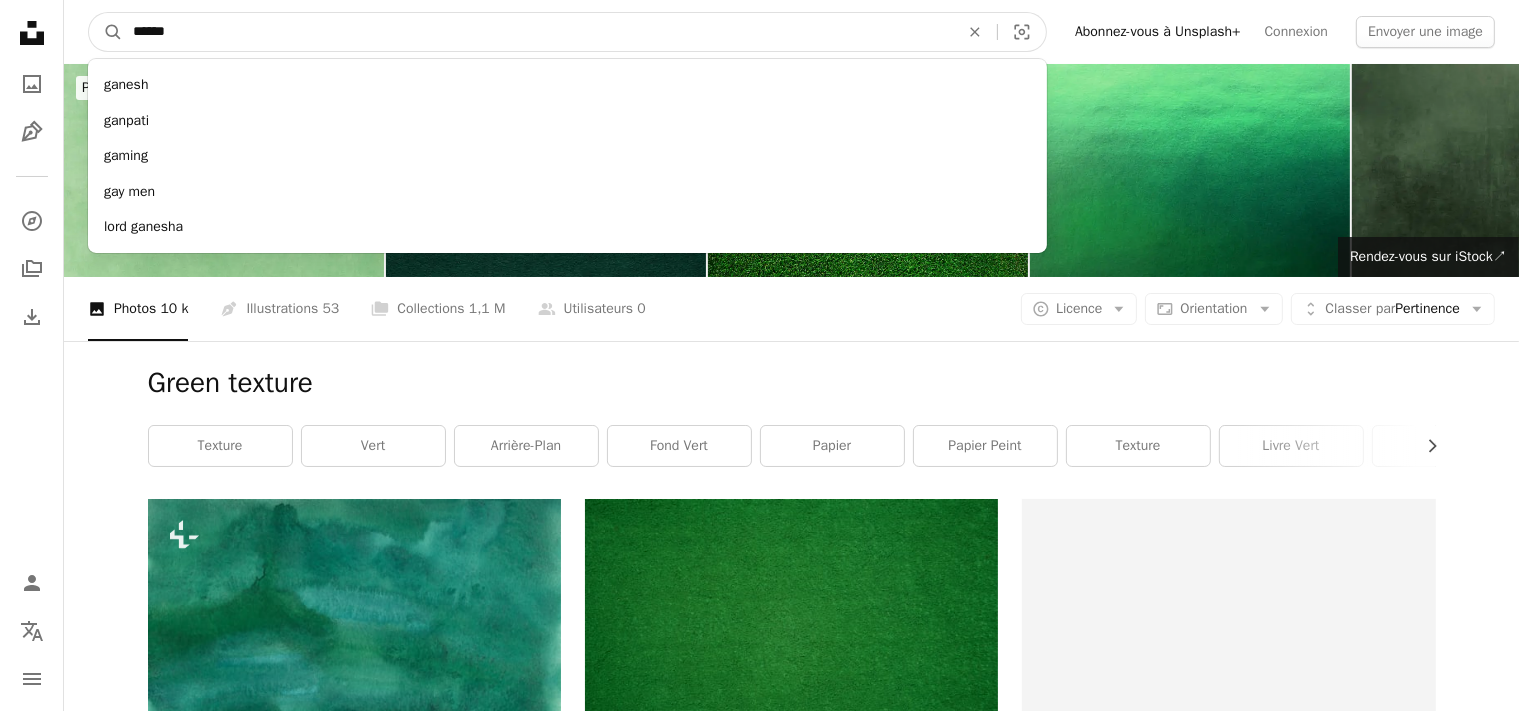type on "*******" 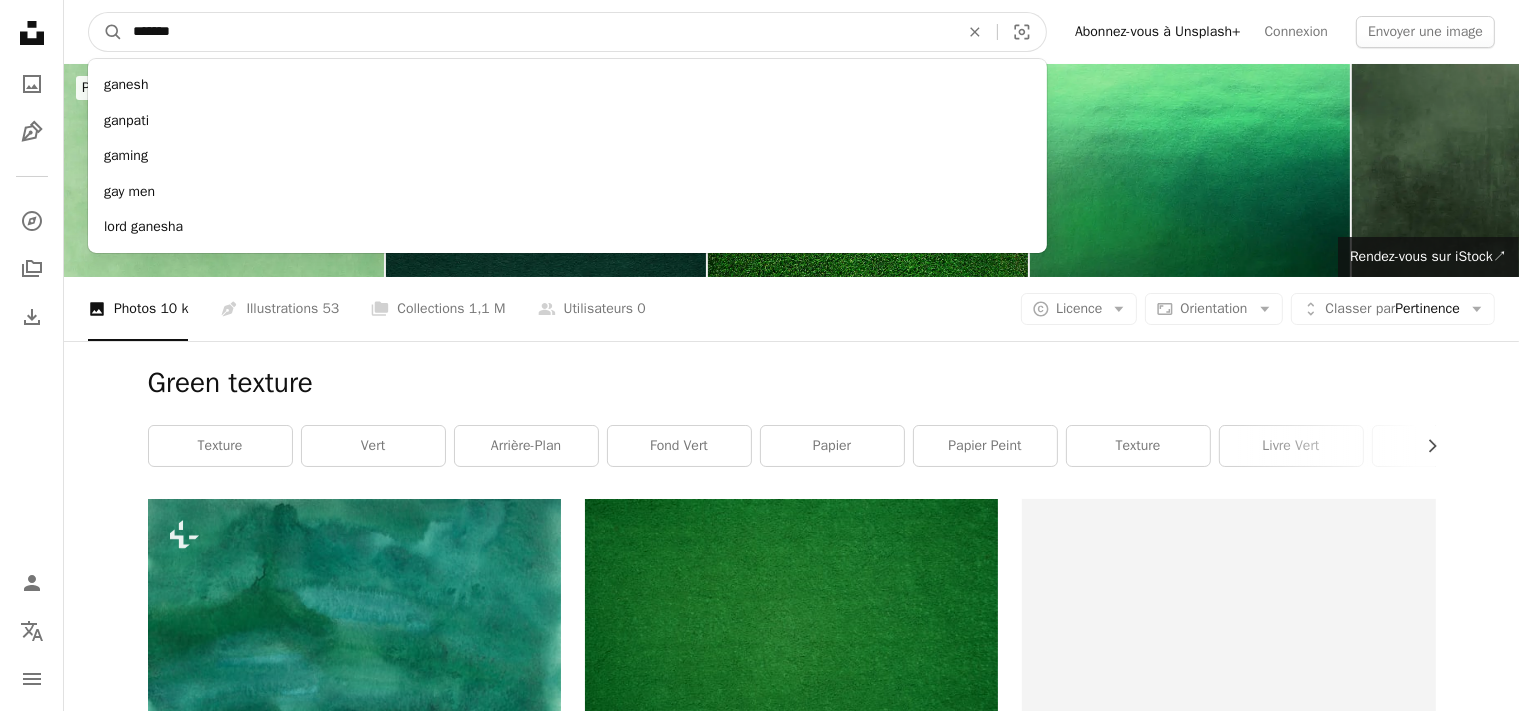 click on "A magnifying glass" at bounding box center (106, 32) 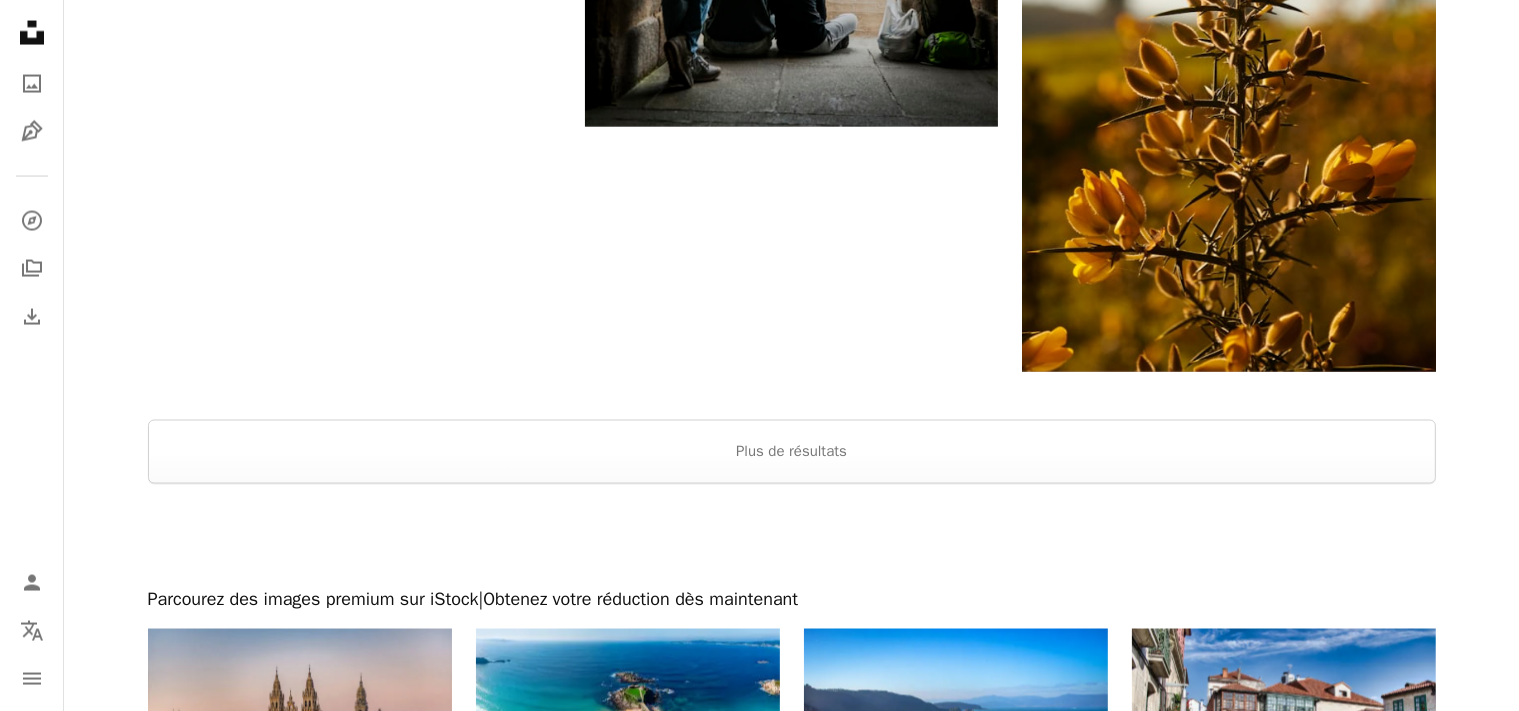 scroll, scrollTop: 3484, scrollLeft: 0, axis: vertical 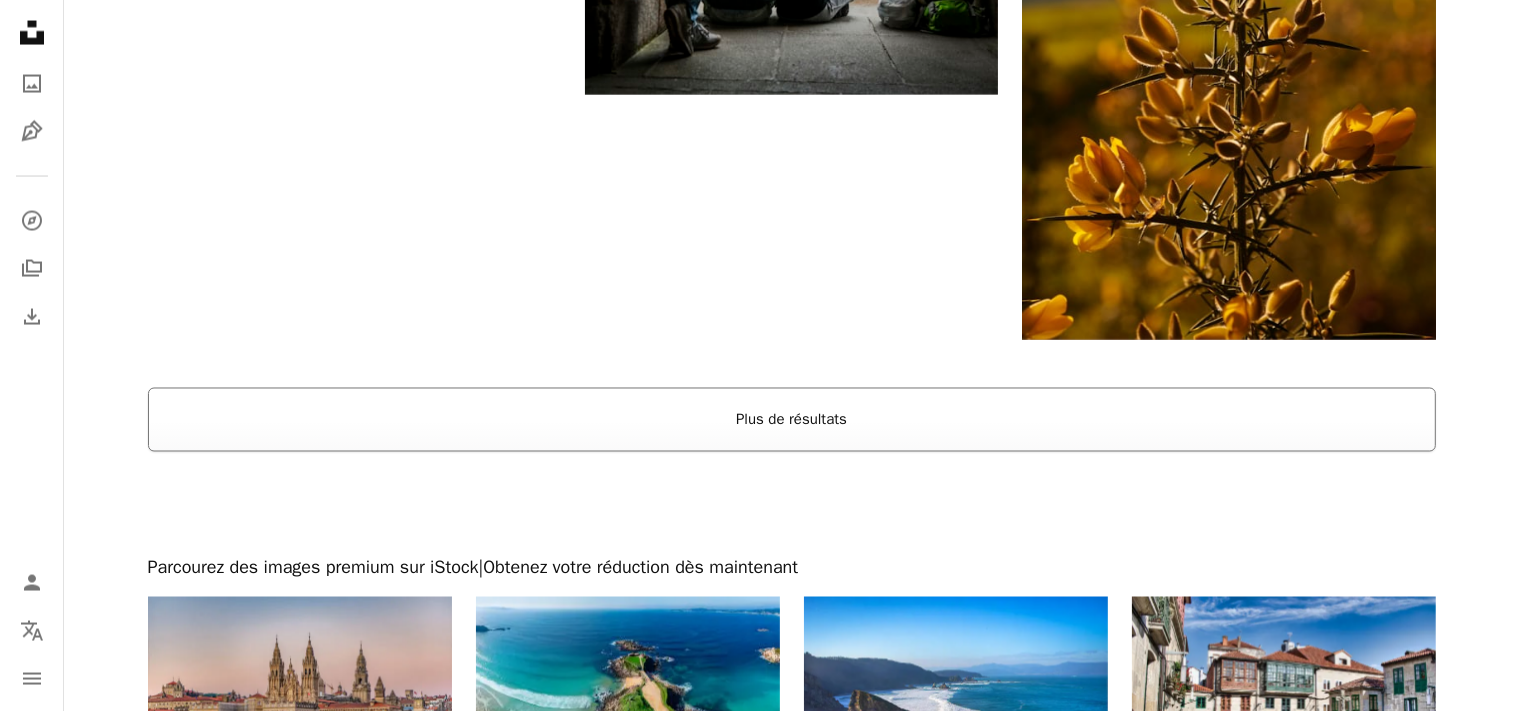 click on "Plus de résultats" at bounding box center [792, 420] 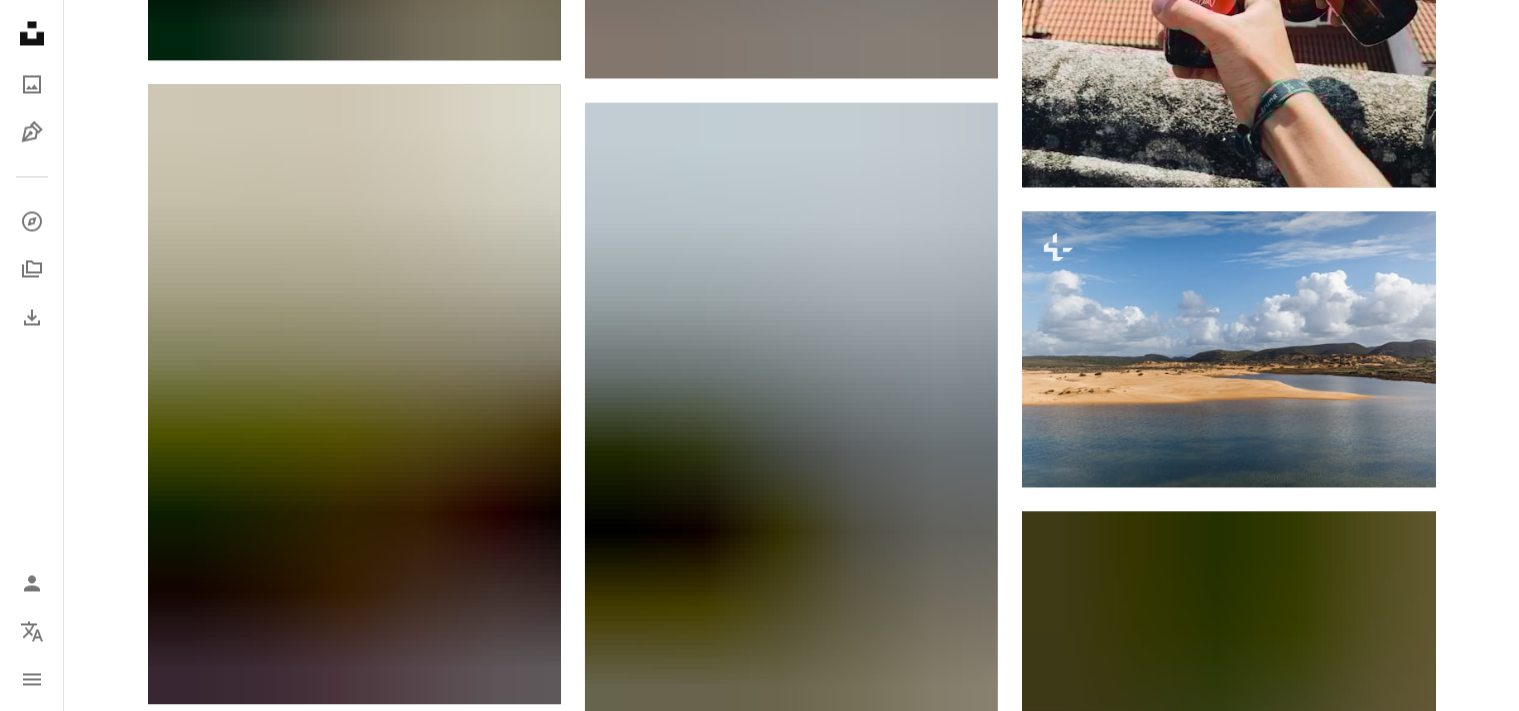 scroll, scrollTop: 19219, scrollLeft: 0, axis: vertical 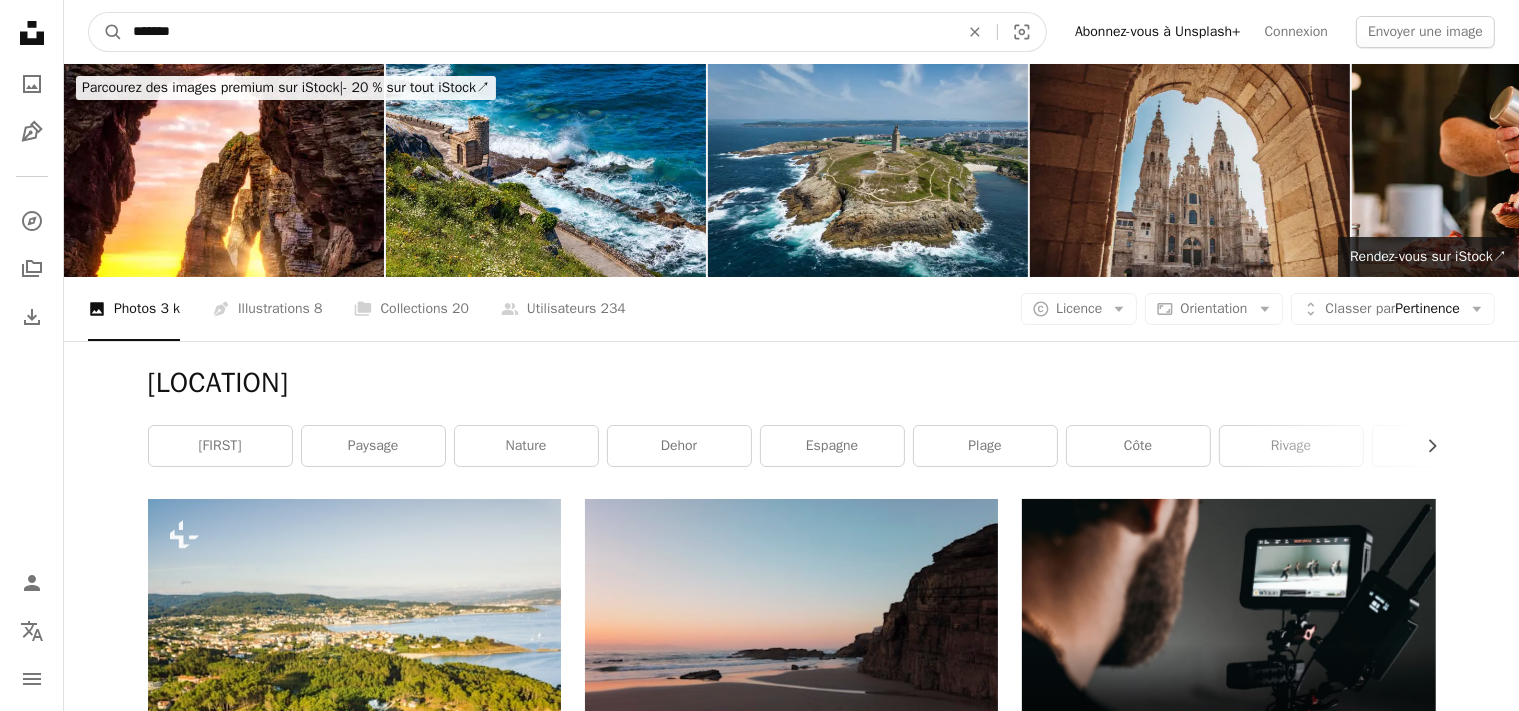 drag, startPoint x: 214, startPoint y: 22, endPoint x: 0, endPoint y: 10, distance: 214.33618 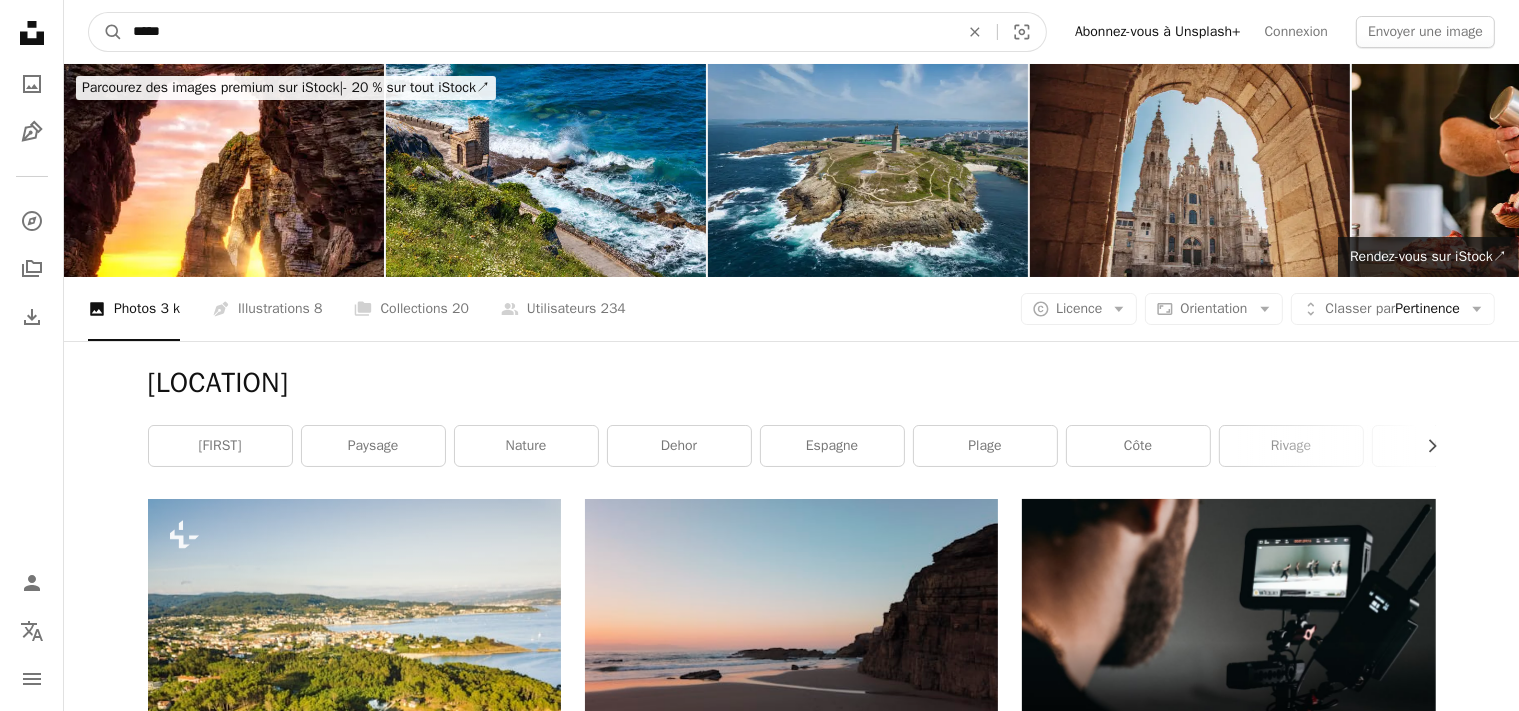 type on "******" 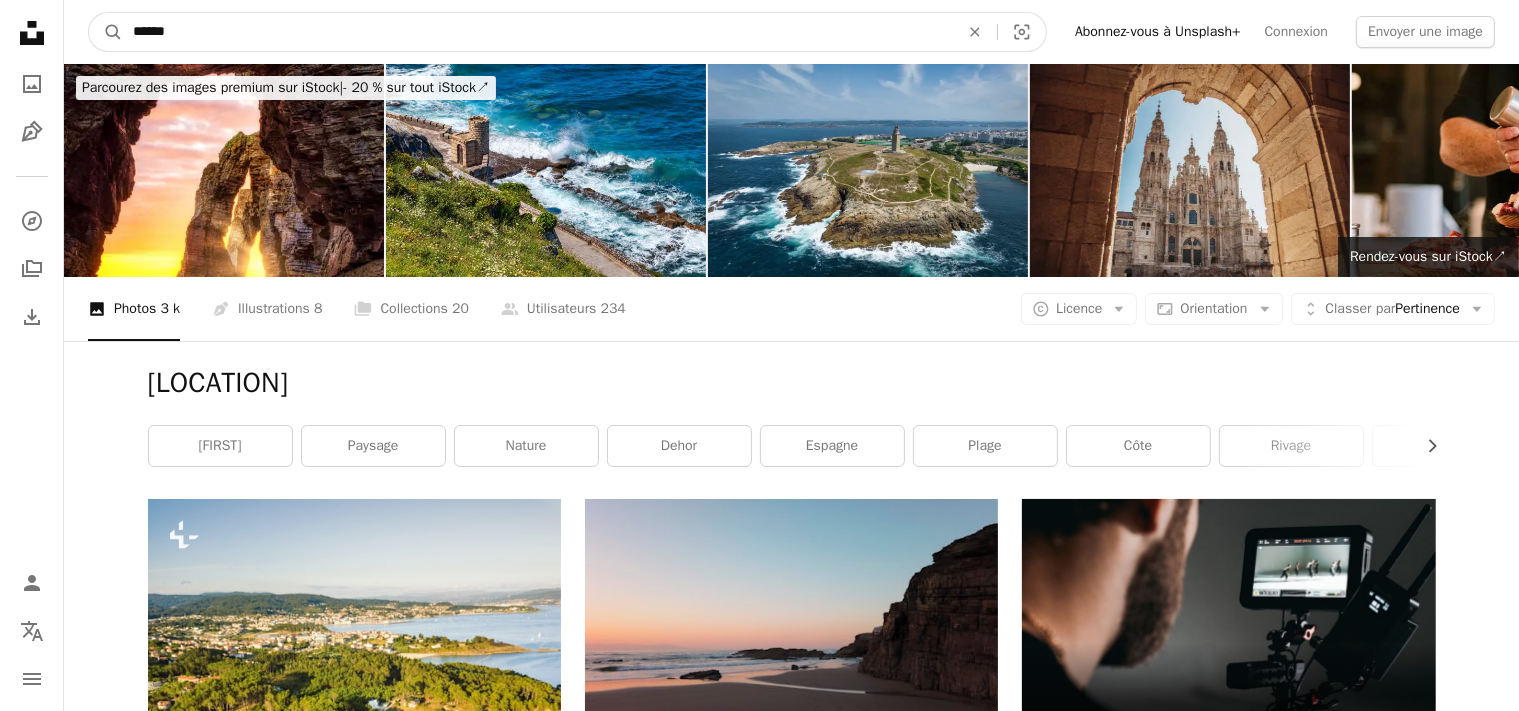 click on "A magnifying glass" at bounding box center [106, 32] 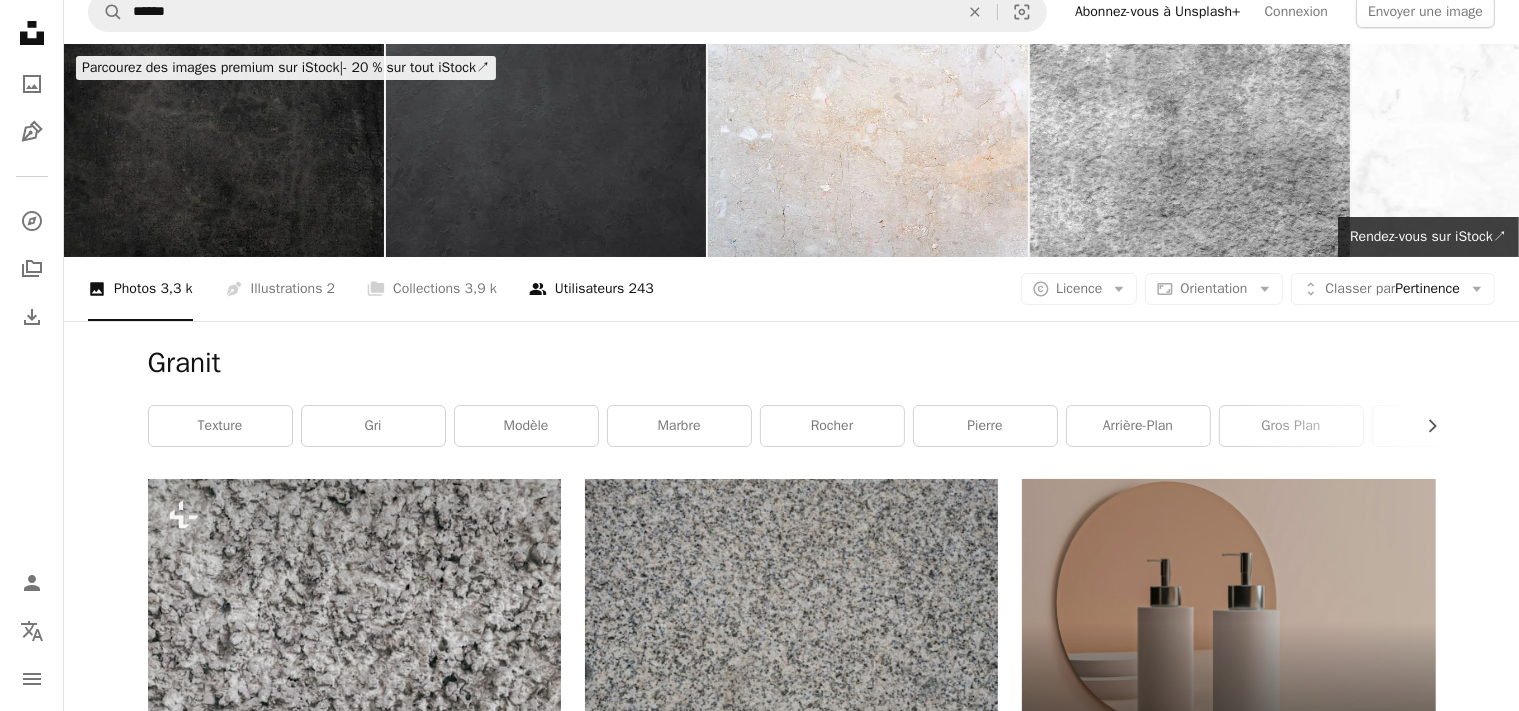 scroll, scrollTop: 0, scrollLeft: 0, axis: both 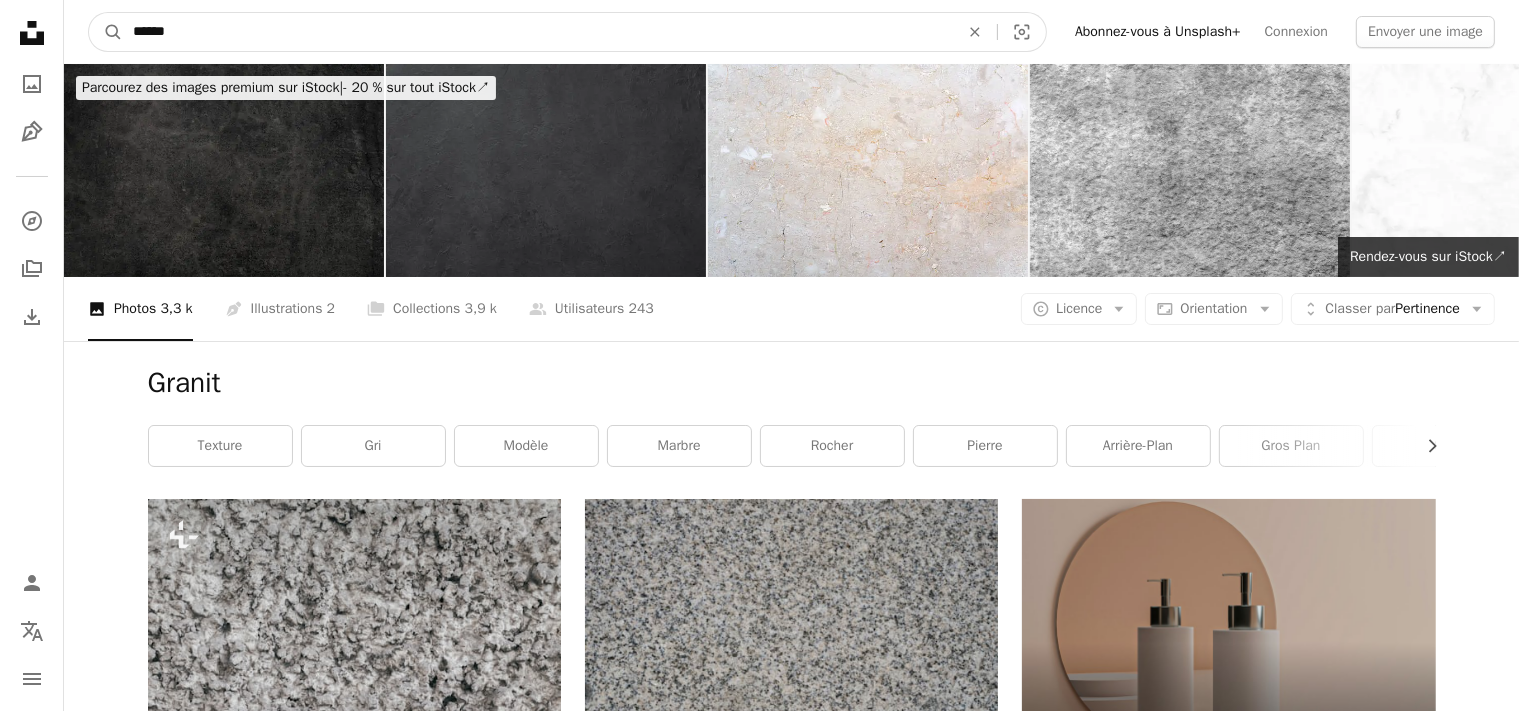 drag, startPoint x: 114, startPoint y: 32, endPoint x: 86, endPoint y: 32, distance: 28 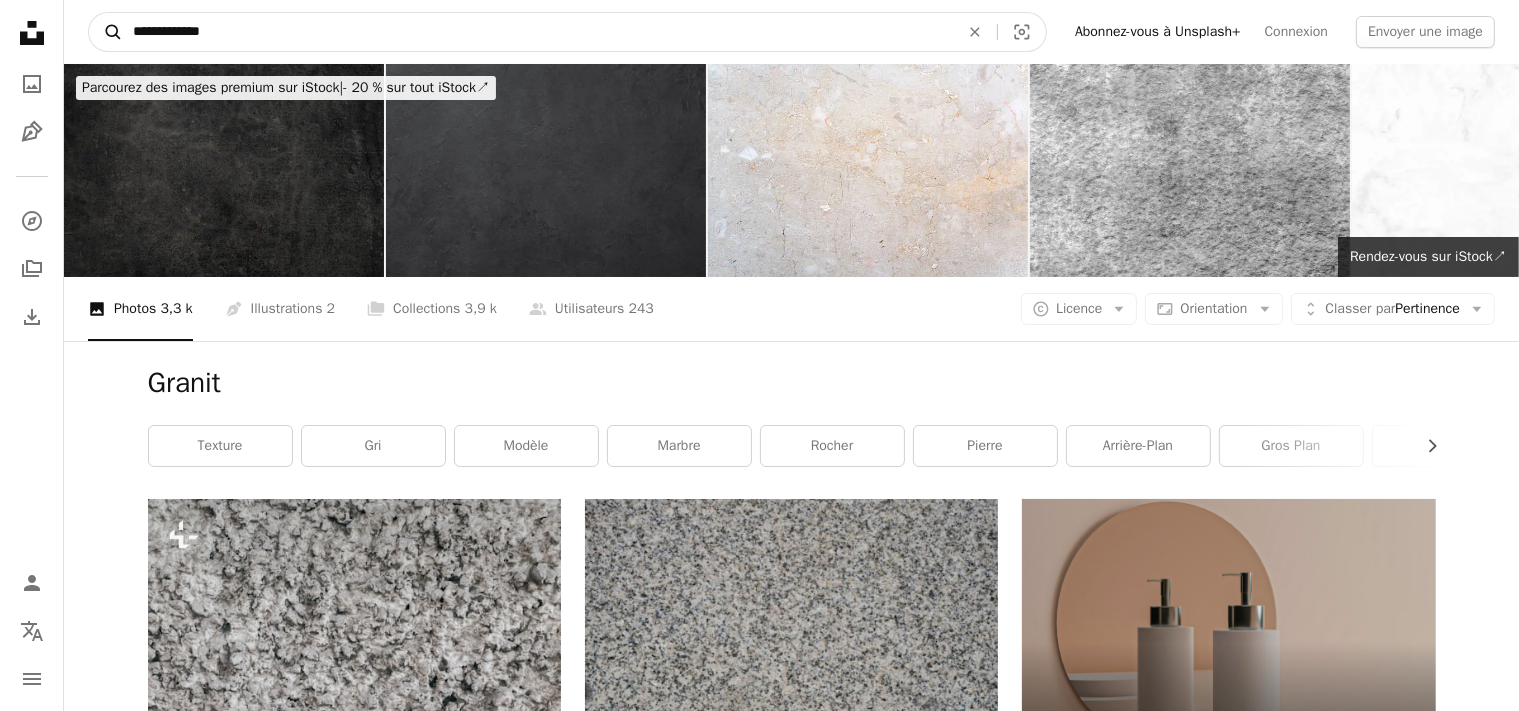 type on "**********" 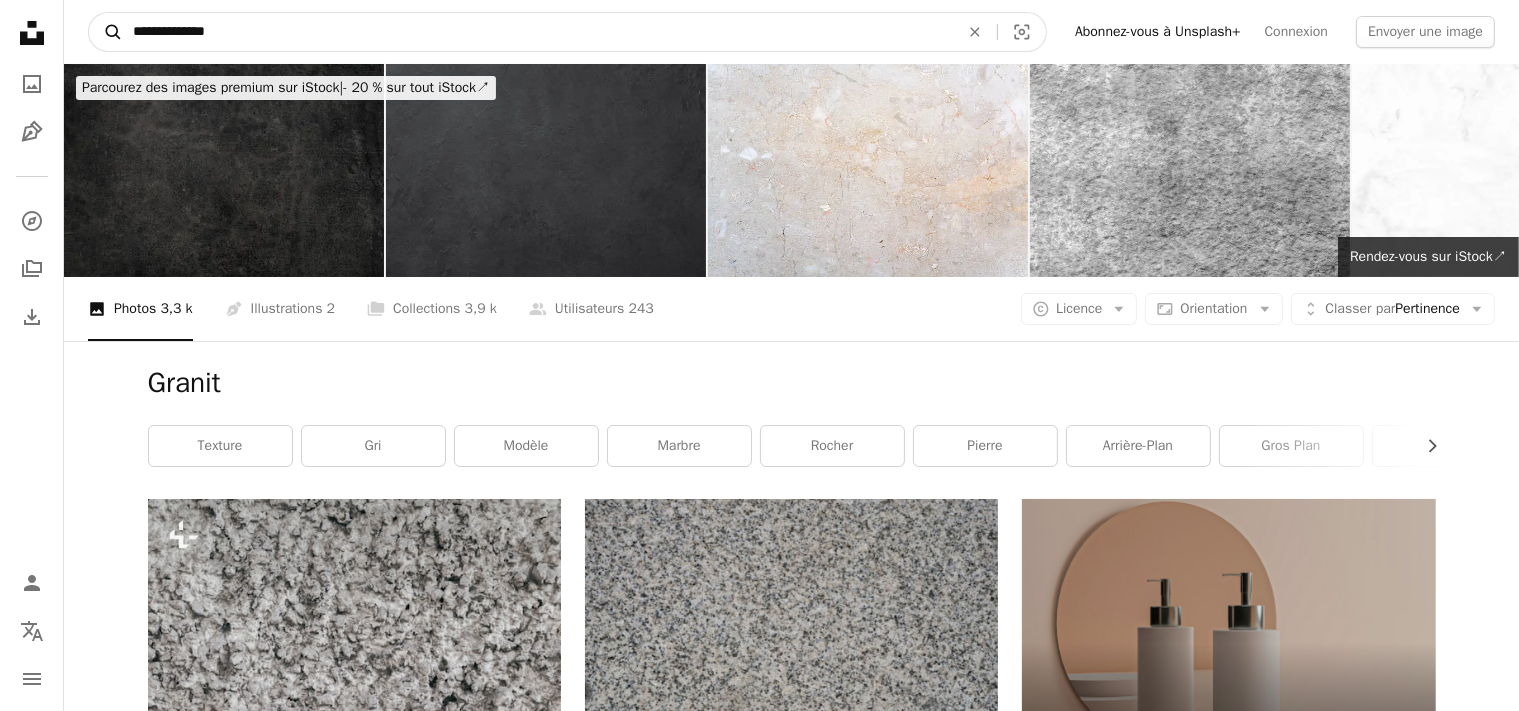 click on "A magnifying glass" at bounding box center [106, 32] 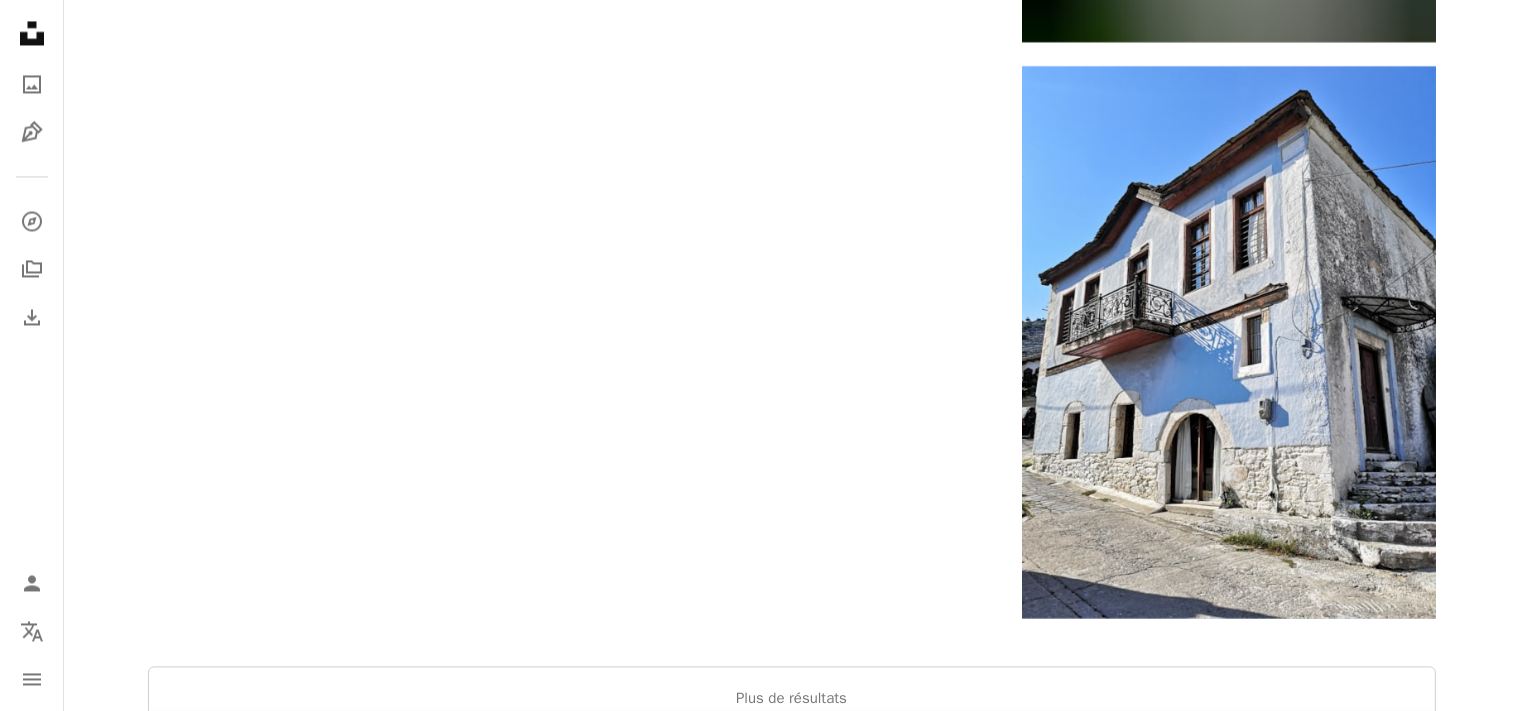 scroll, scrollTop: 4224, scrollLeft: 0, axis: vertical 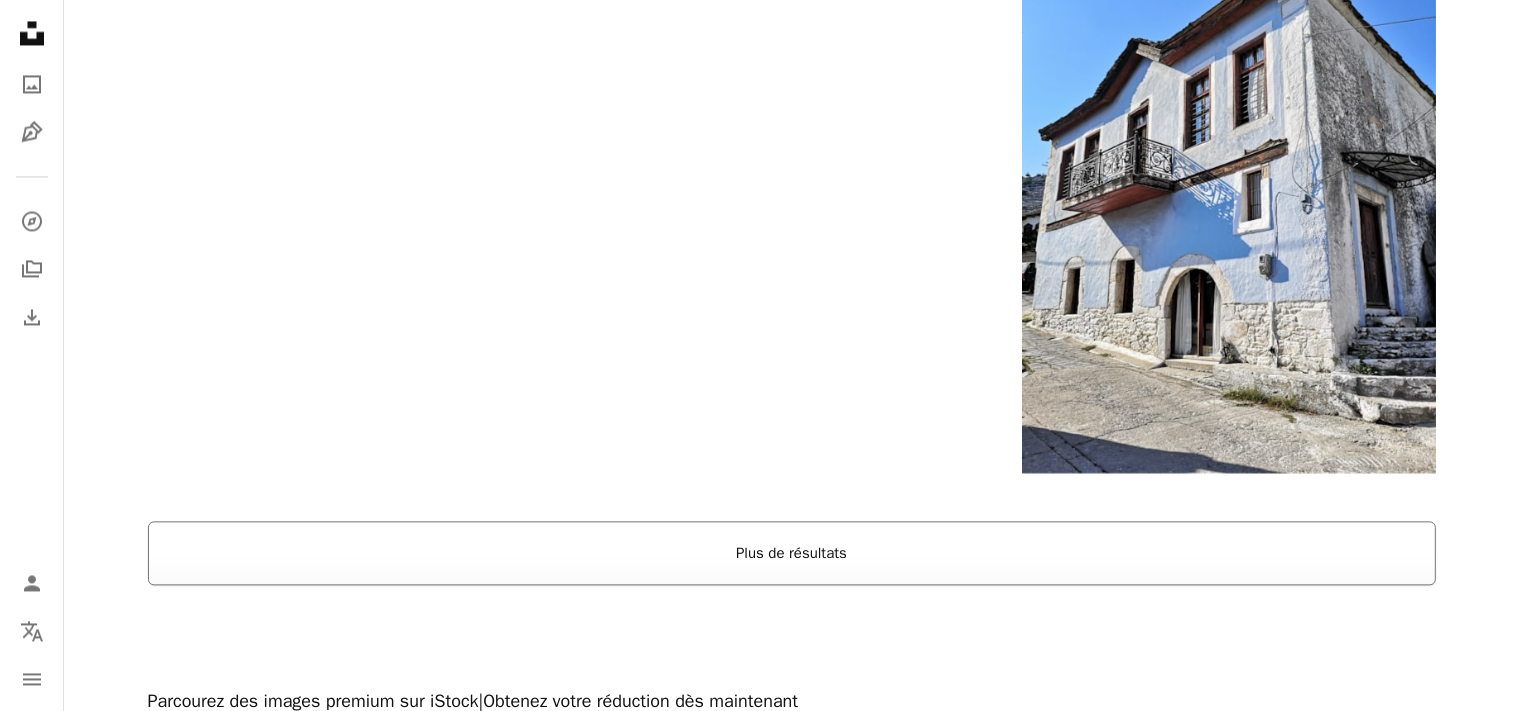 click on "Plus de résultats" at bounding box center (792, 553) 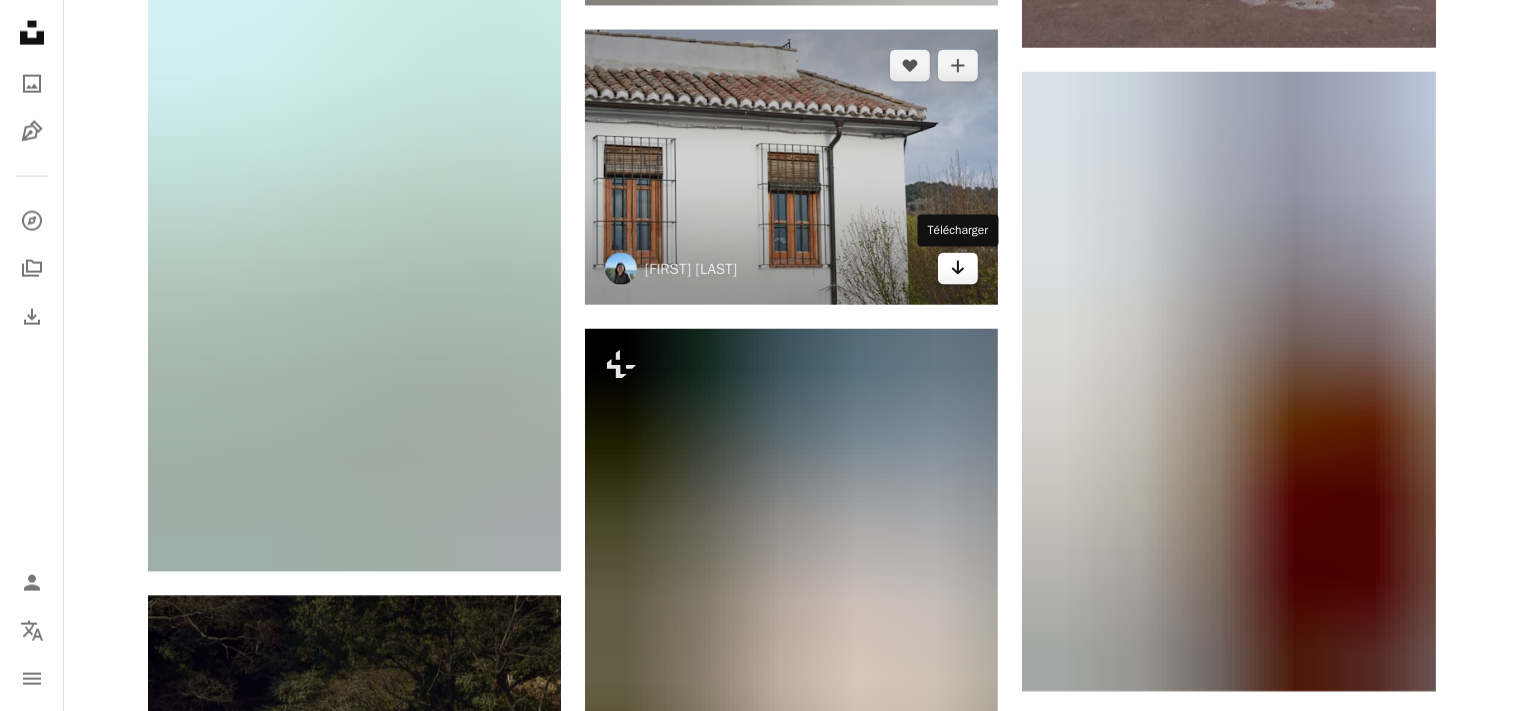 scroll, scrollTop: 9926, scrollLeft: 0, axis: vertical 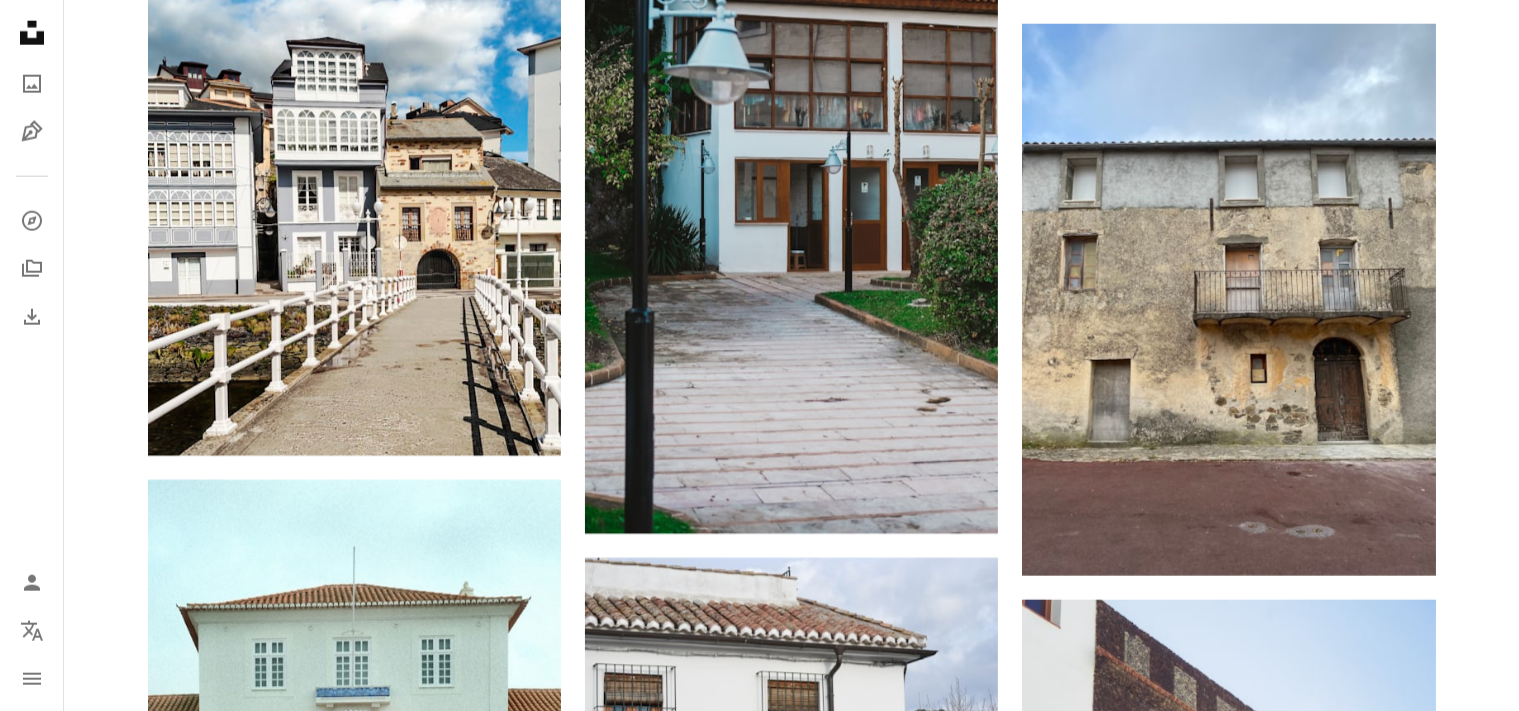 click on "[FIRST] [LAST] [LAST]" at bounding box center (791, -730) 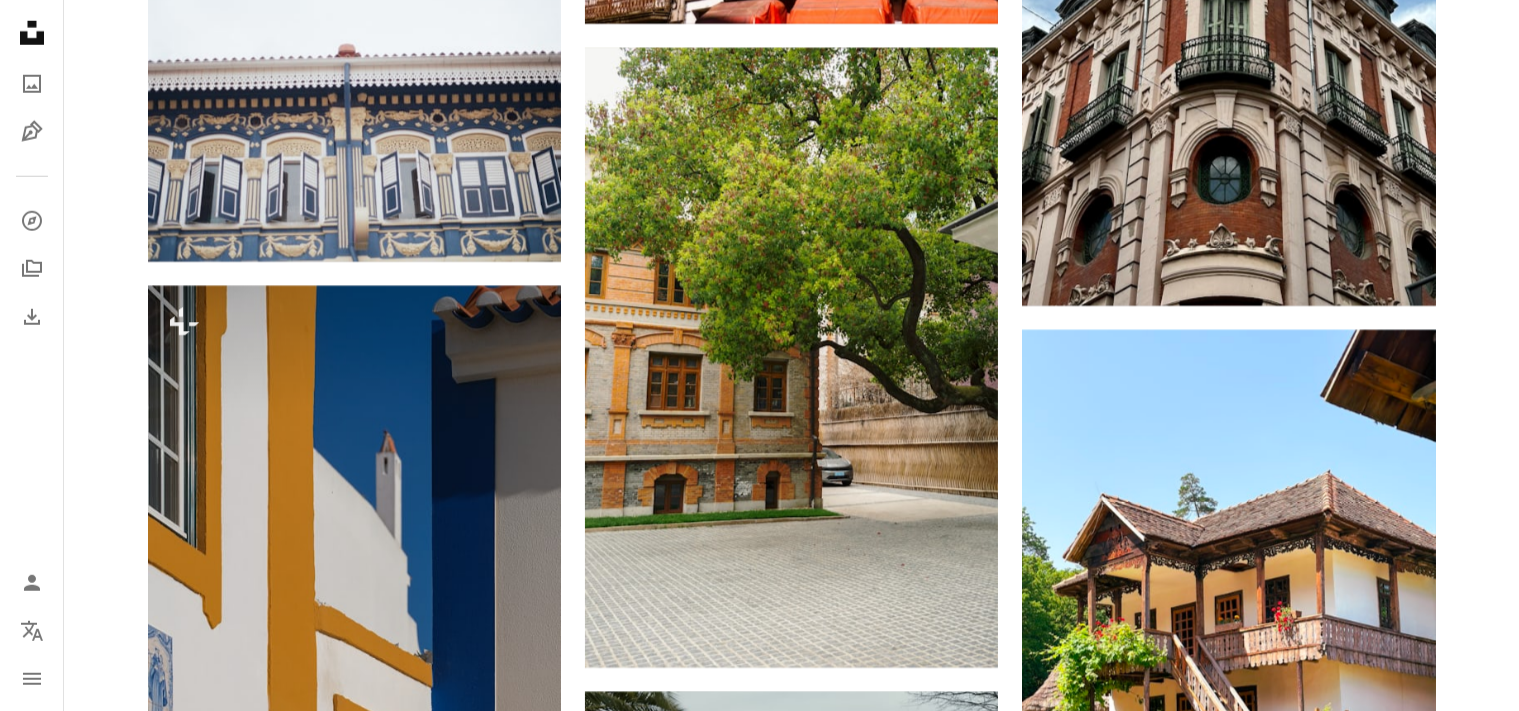scroll, scrollTop: 17180, scrollLeft: 0, axis: vertical 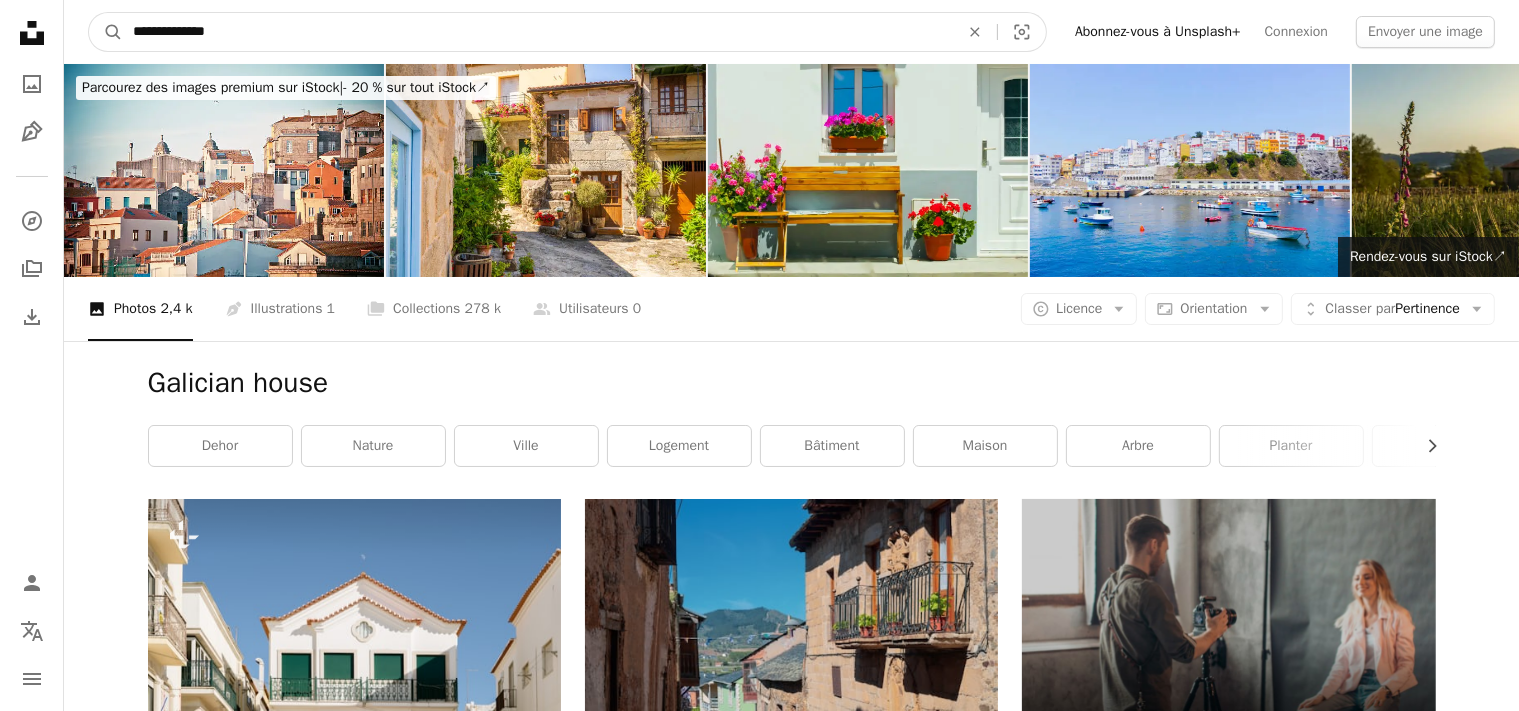 drag, startPoint x: 364, startPoint y: 50, endPoint x: 28, endPoint y: 51, distance: 336.0015 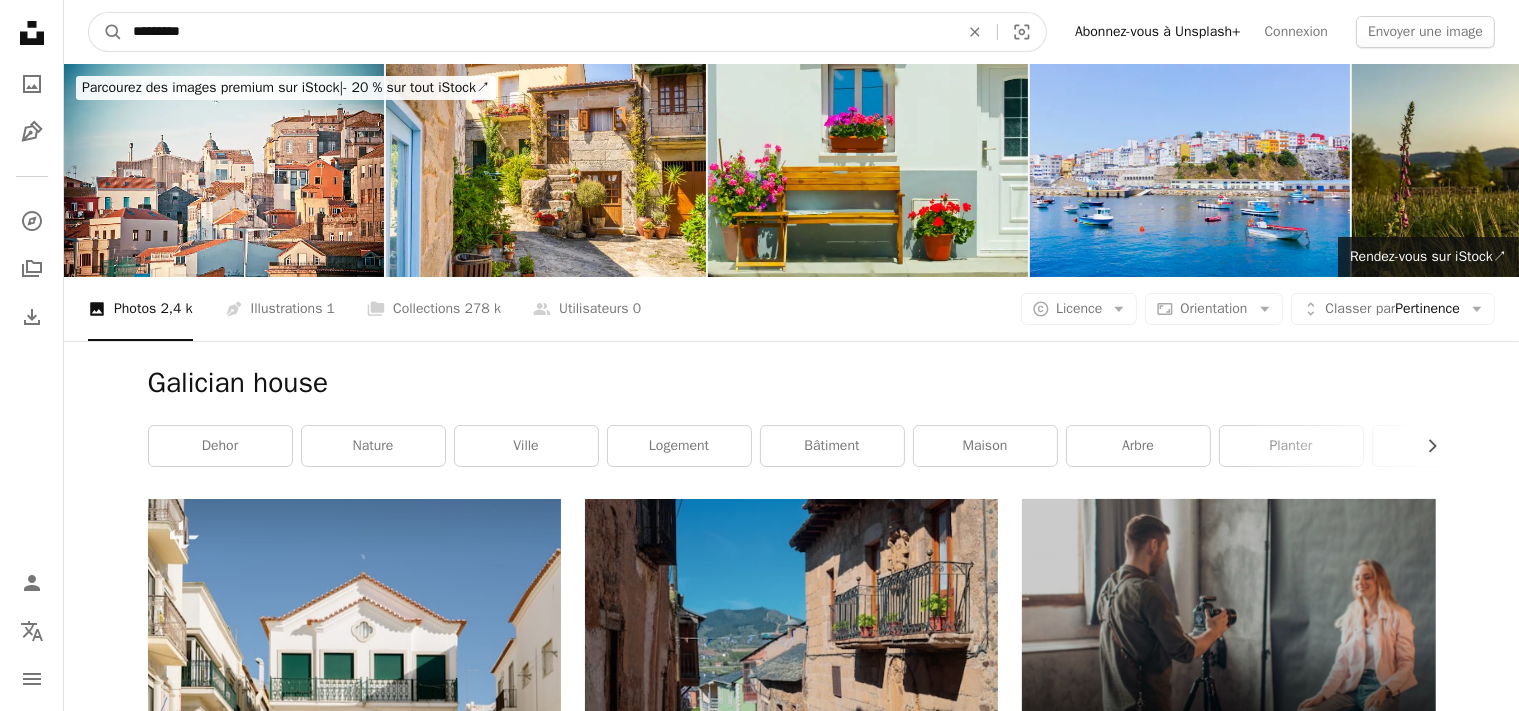 type on "*******" 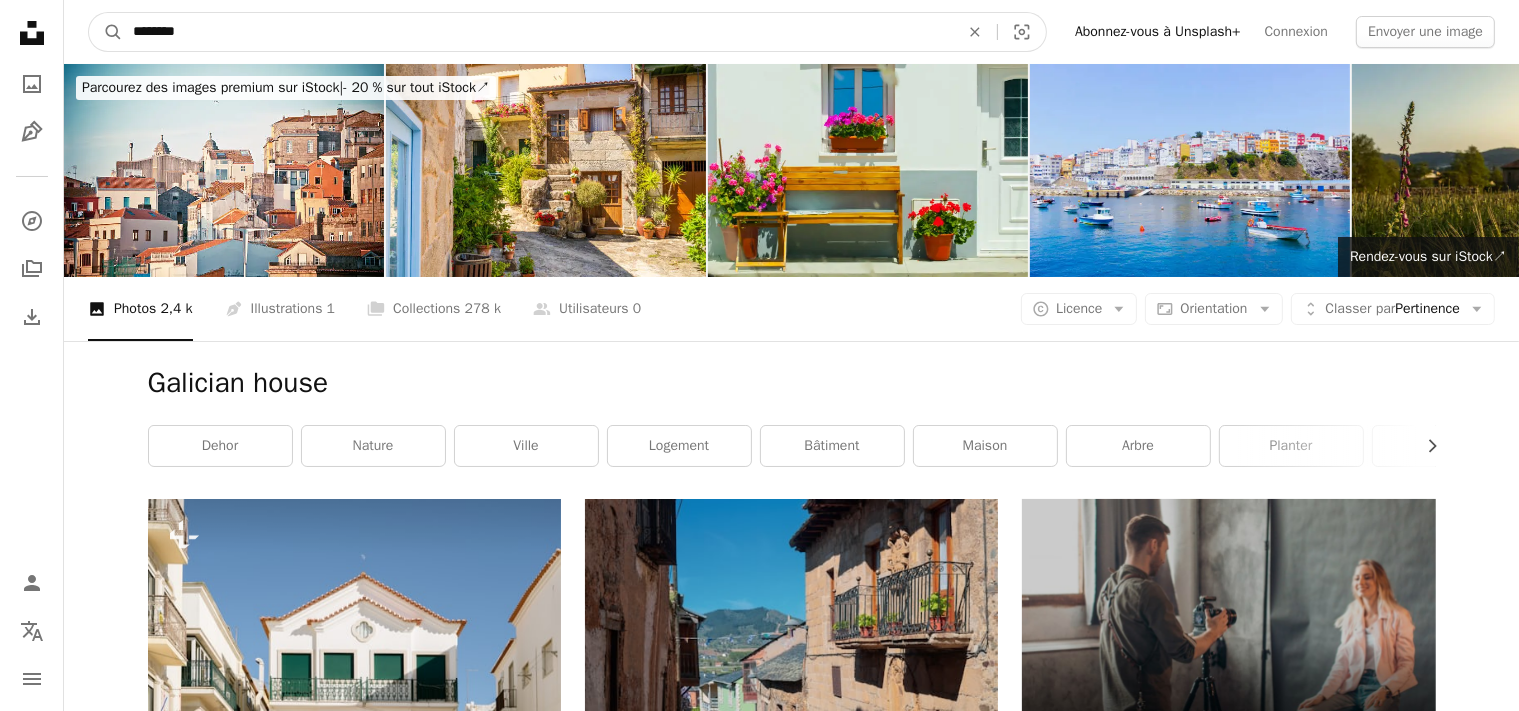 click on "A magnifying glass" at bounding box center [106, 32] 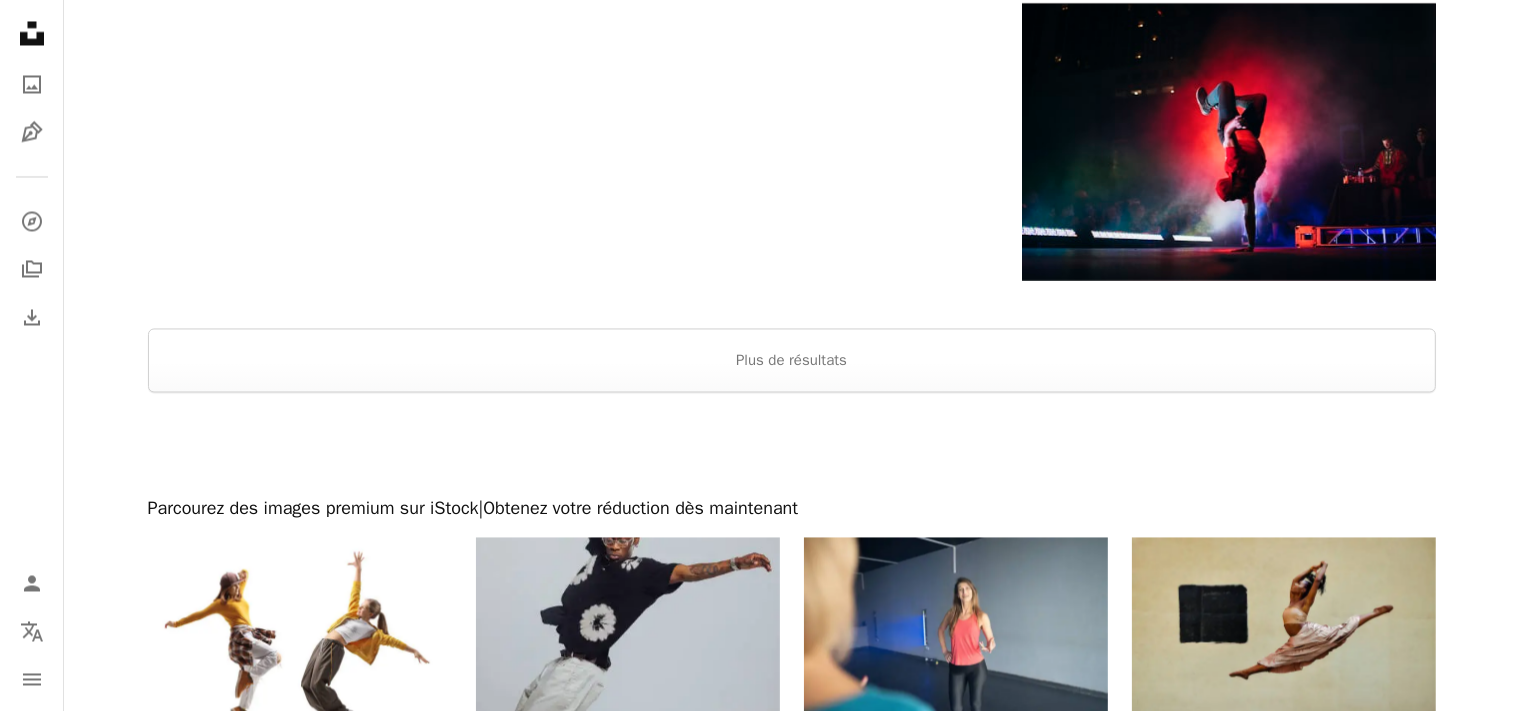 scroll, scrollTop: 3784, scrollLeft: 0, axis: vertical 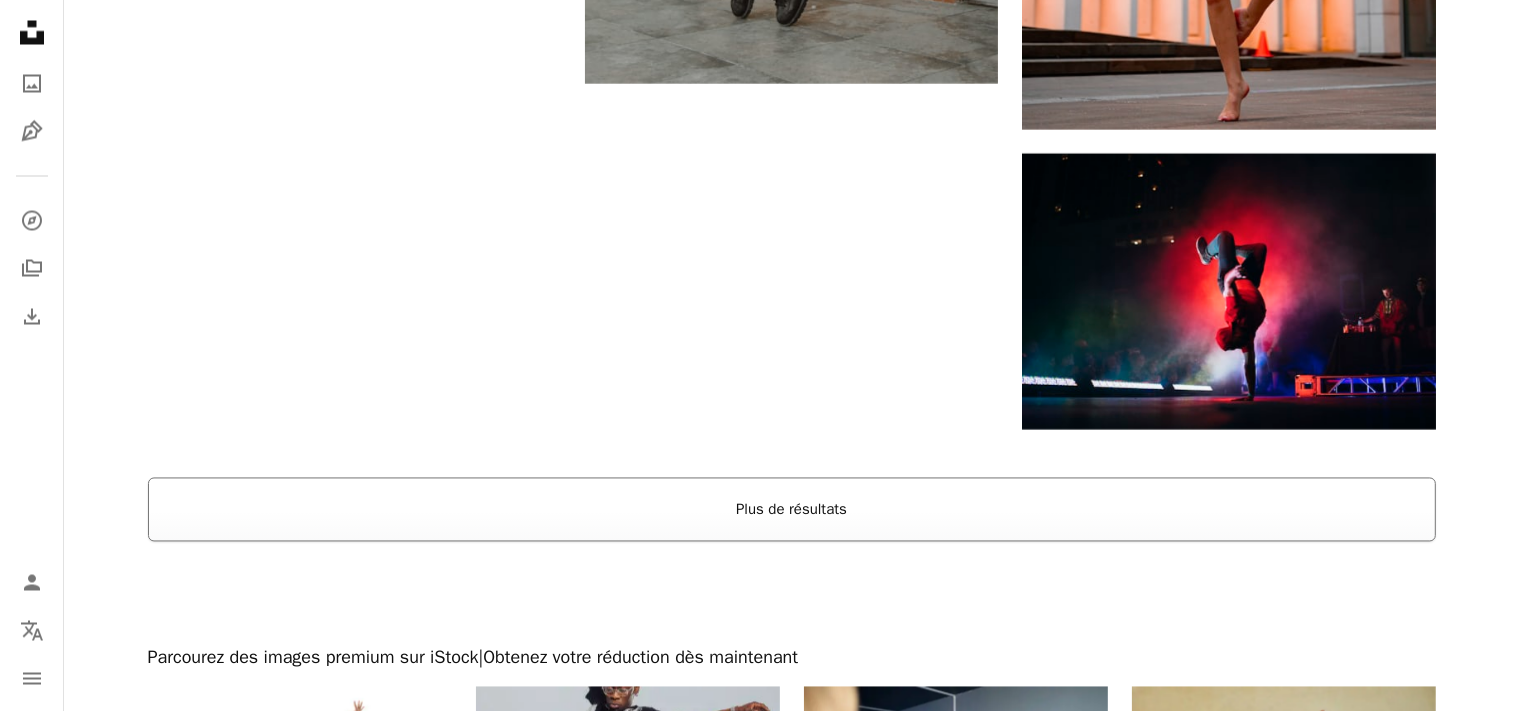 click on "Plus de résultats" at bounding box center [792, 510] 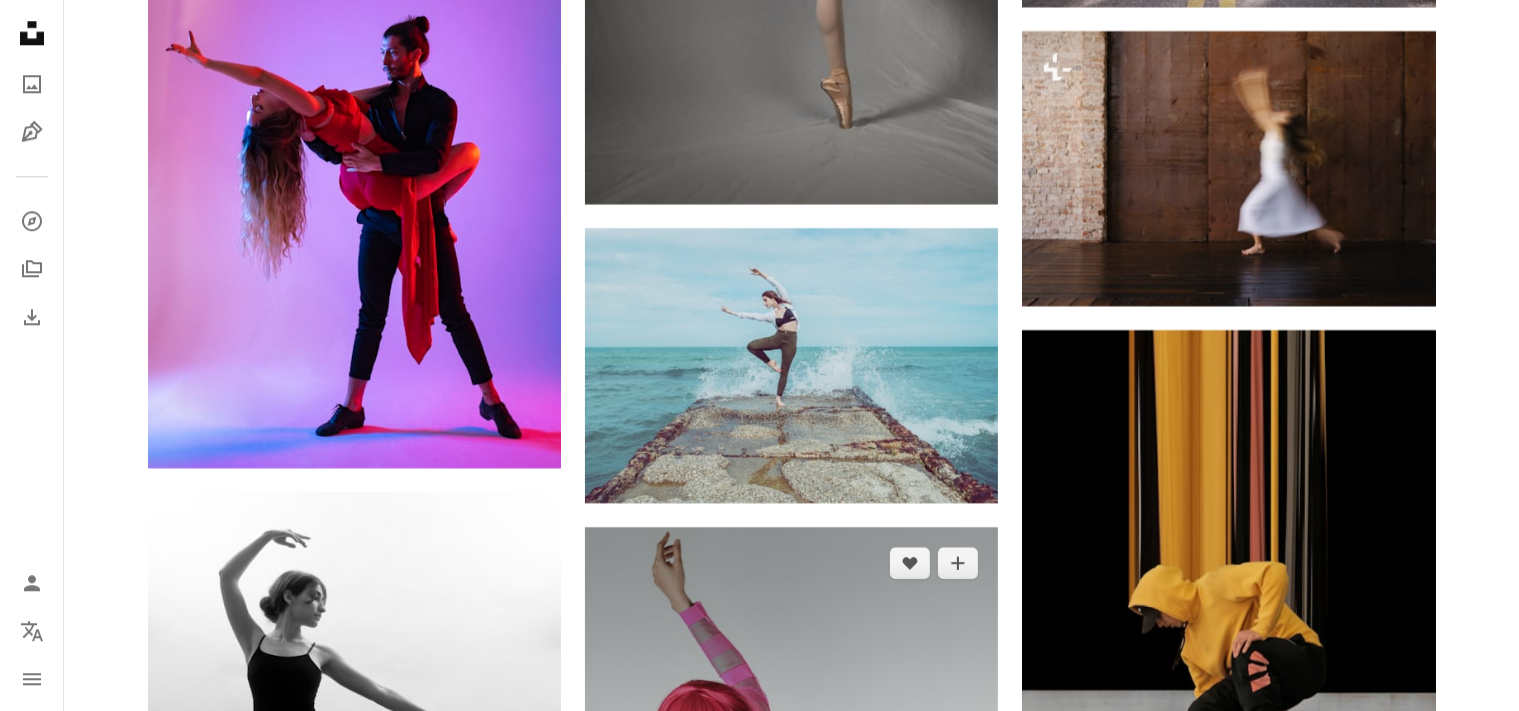 scroll, scrollTop: 12971, scrollLeft: 0, axis: vertical 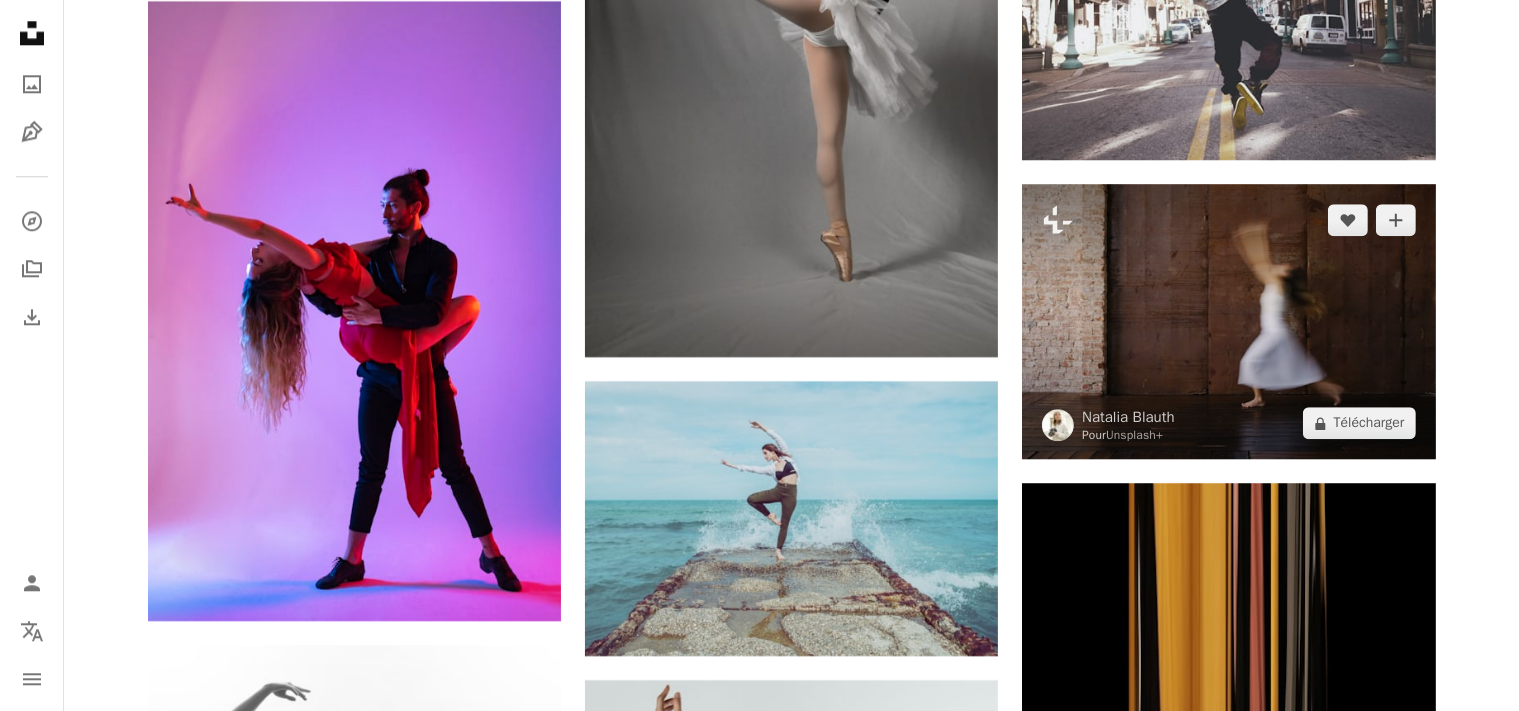 click at bounding box center [1228, 321] 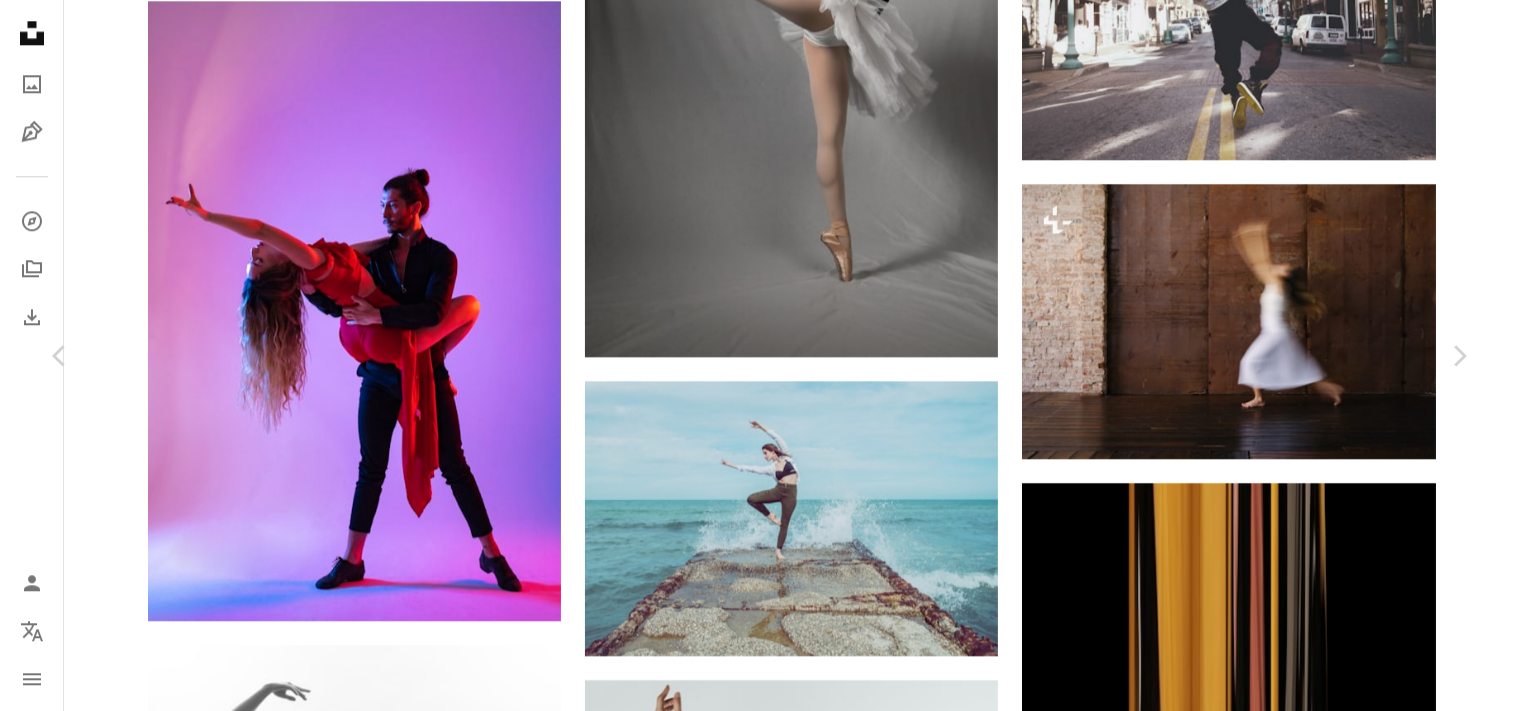 click on "A lock Télécharger" at bounding box center (1302, 5737) 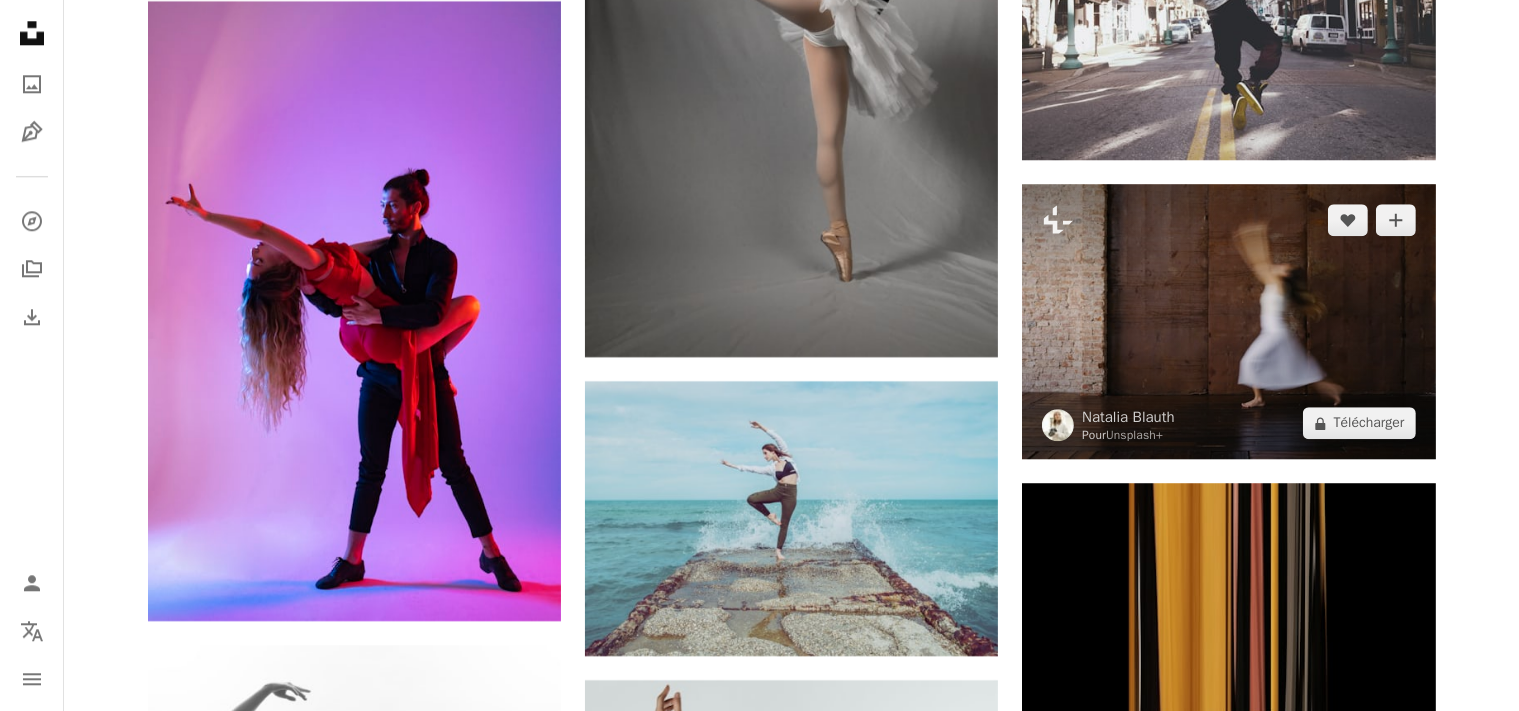 click at bounding box center (1228, 321) 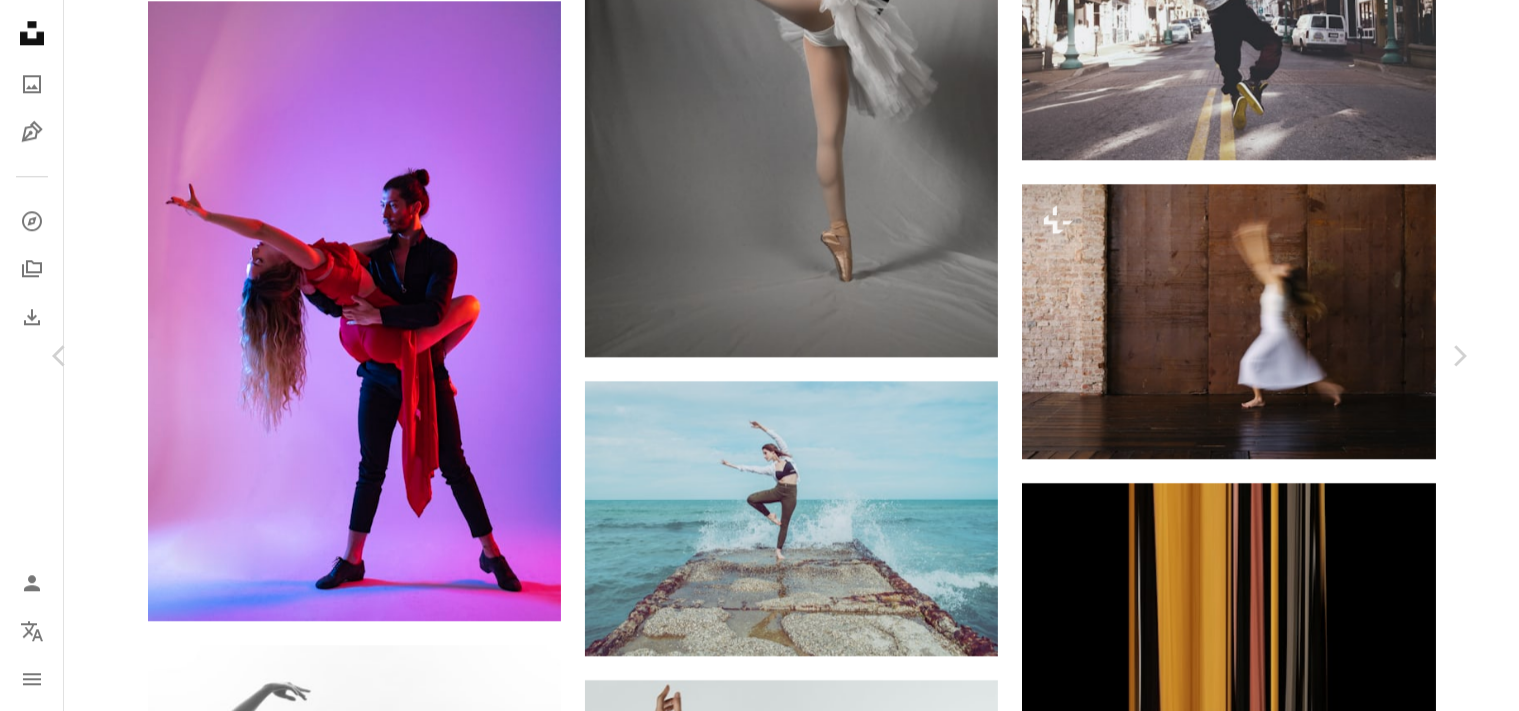 scroll, scrollTop: 0, scrollLeft: 0, axis: both 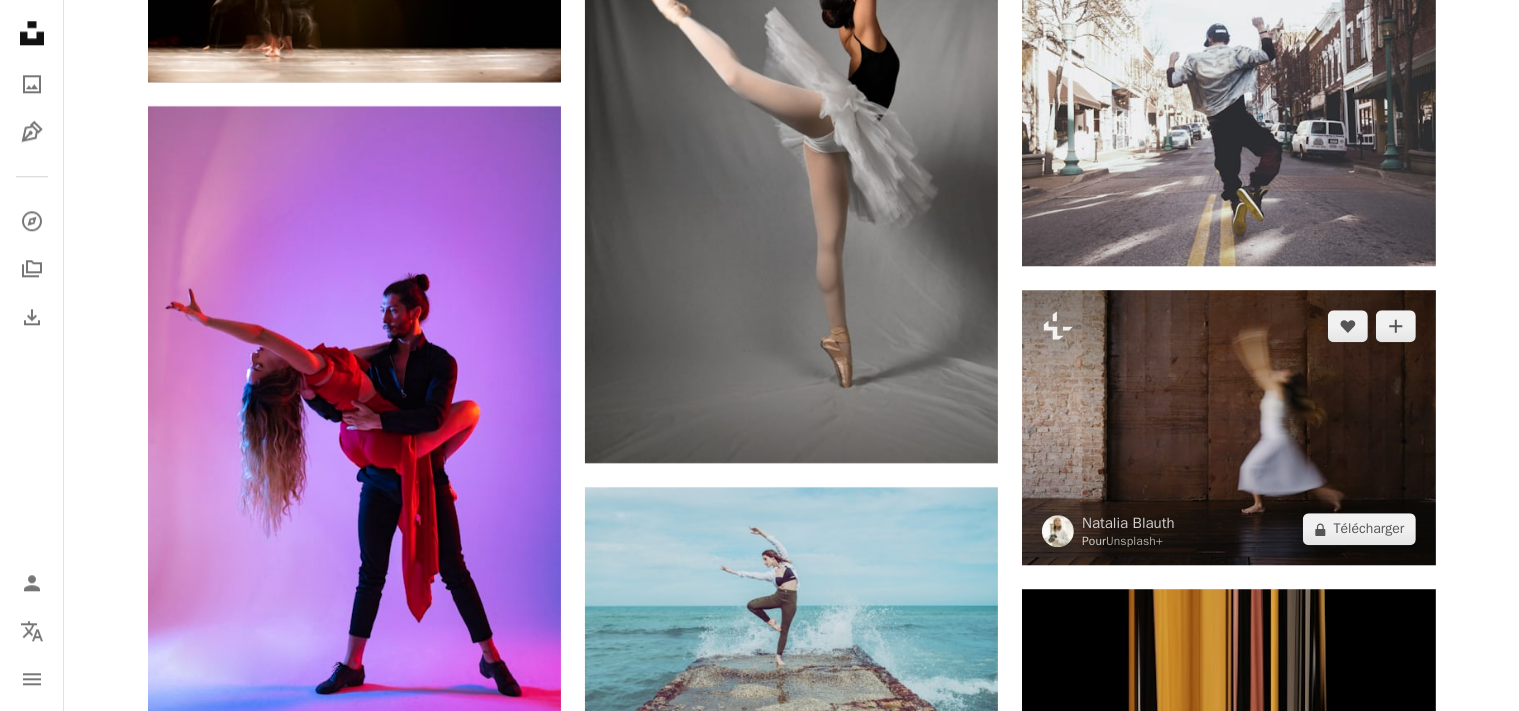 click at bounding box center (1228, 427) 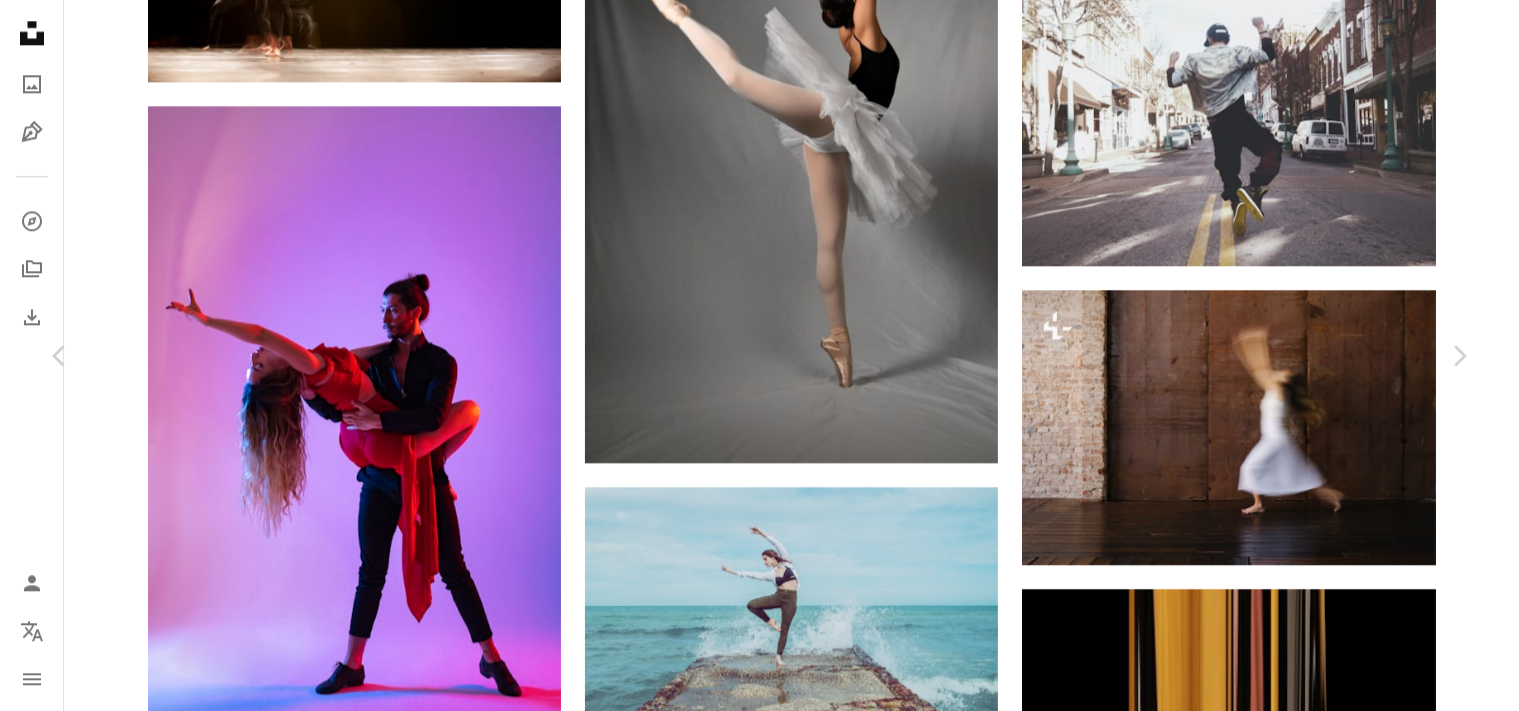 scroll, scrollTop: 2760, scrollLeft: 0, axis: vertical 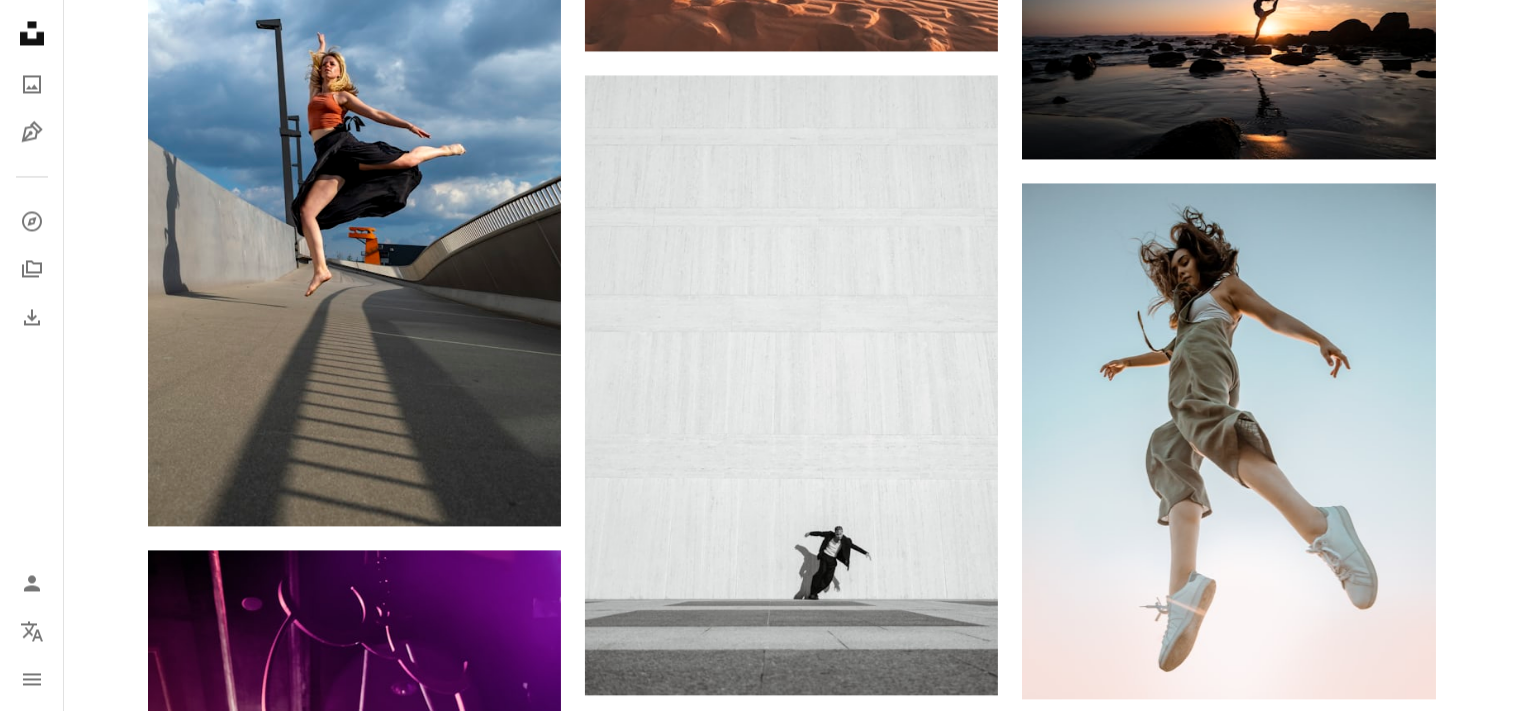 click on "Plus sign for Unsplash+ A heart A plus sign Getty Images Pour  Unsplash+ A lock Télécharger Plus sign for Unsplash+ A heart A plus sign [FIRST] [LAST] Pour  Unsplash+ A lock Télécharger A heart A plus sign [FIRST] [LAST] Disponible à l’embauche A checkmark inside of a circle Arrow pointing down A heart A plus sign [FIRST] [LAST] Arrow pointing down A heart A plus sign [FIRST] [LAST] Disponible à l’embauche A checkmark inside of a circle Arrow pointing down A heart A plus sign [FIRST] [LAST] Arrow pointing down A heart A plus sign [FIRST] [LAST] Disponible à l’embauche A checkmark inside of a circle Arrow pointing down Plus sign for Unsplash+ A heart A plus sign [FIRST] [LAST] Pour  Unsplash+ A lock Télécharger The best in on-brand content creation Learn More A heart A plus sign [FIRST] [LAST] Pour" at bounding box center [791, -6327] 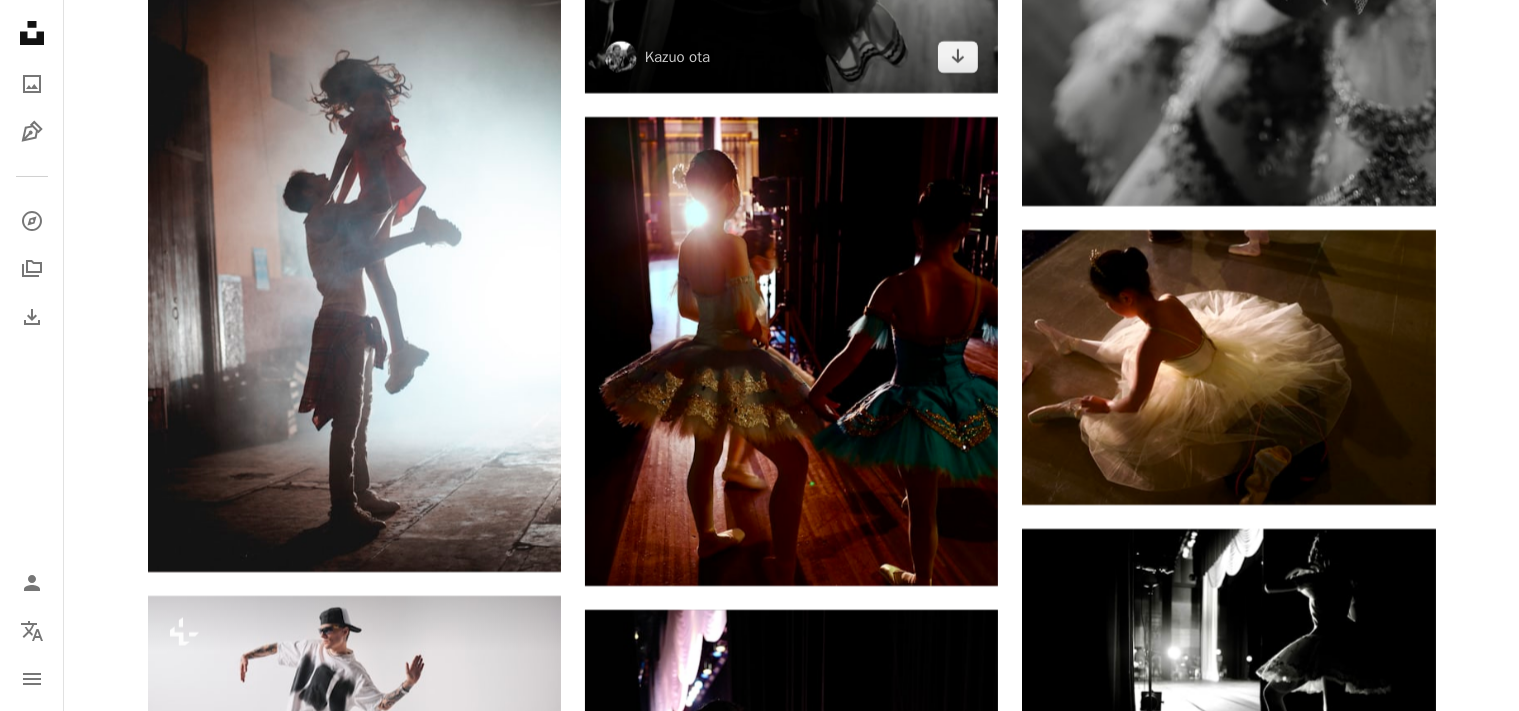 scroll, scrollTop: 37998, scrollLeft: 0, axis: vertical 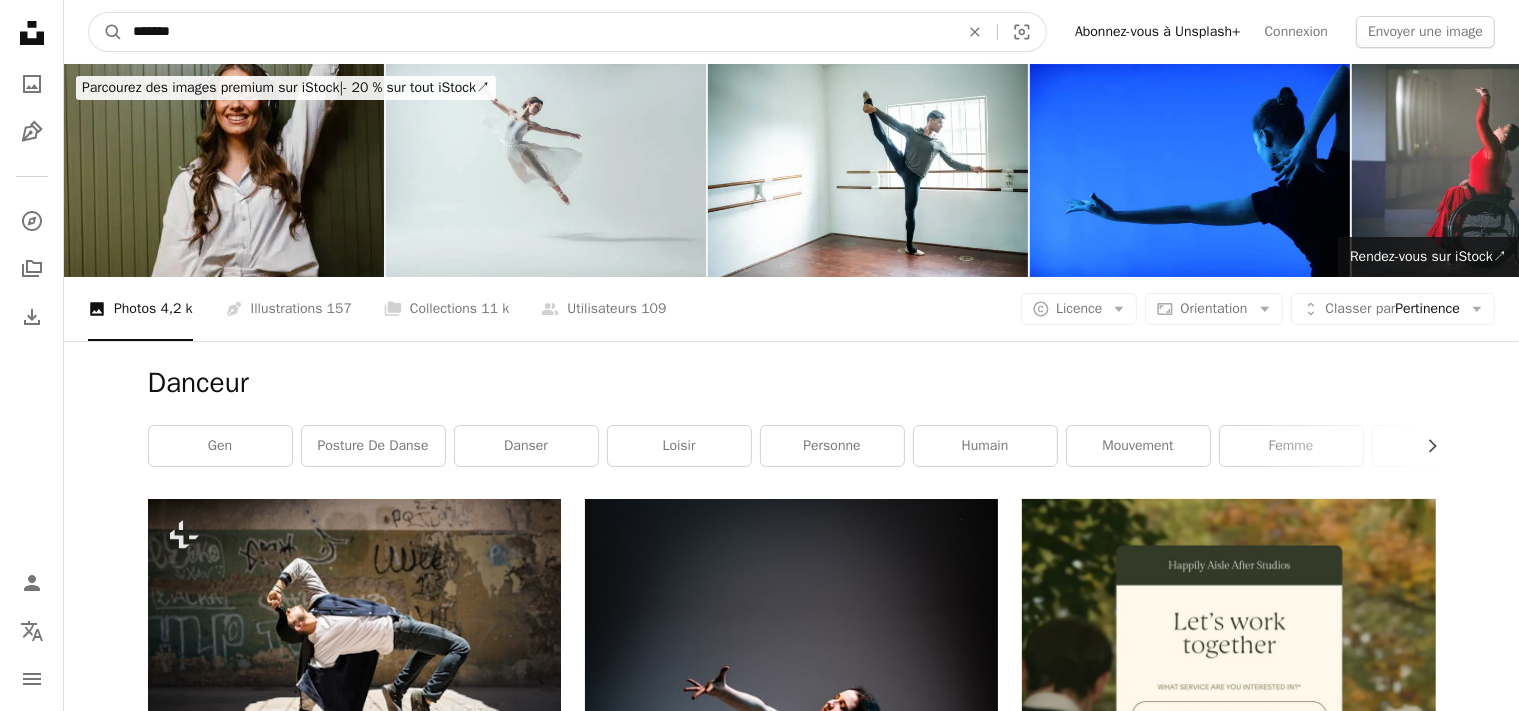 click on "*******" at bounding box center (538, 32) 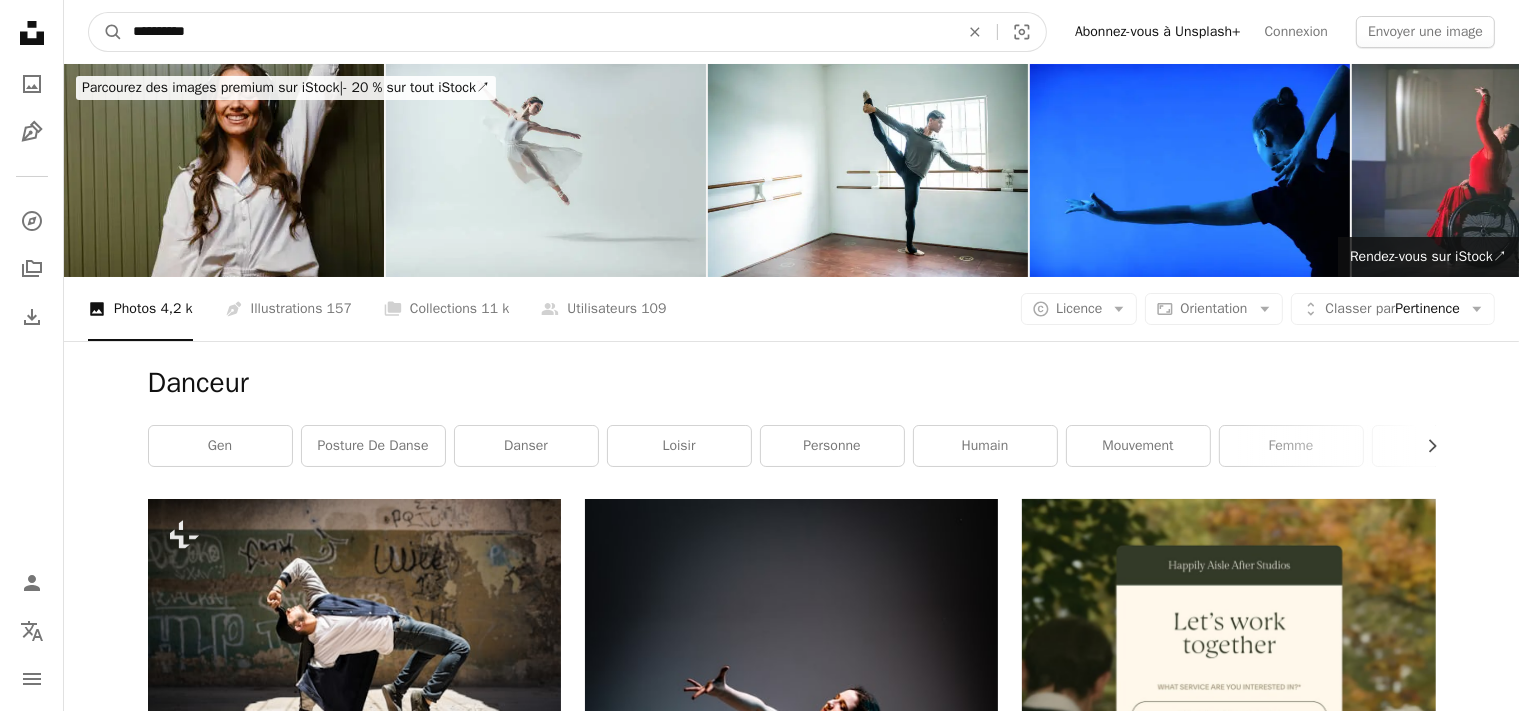 type on "**********" 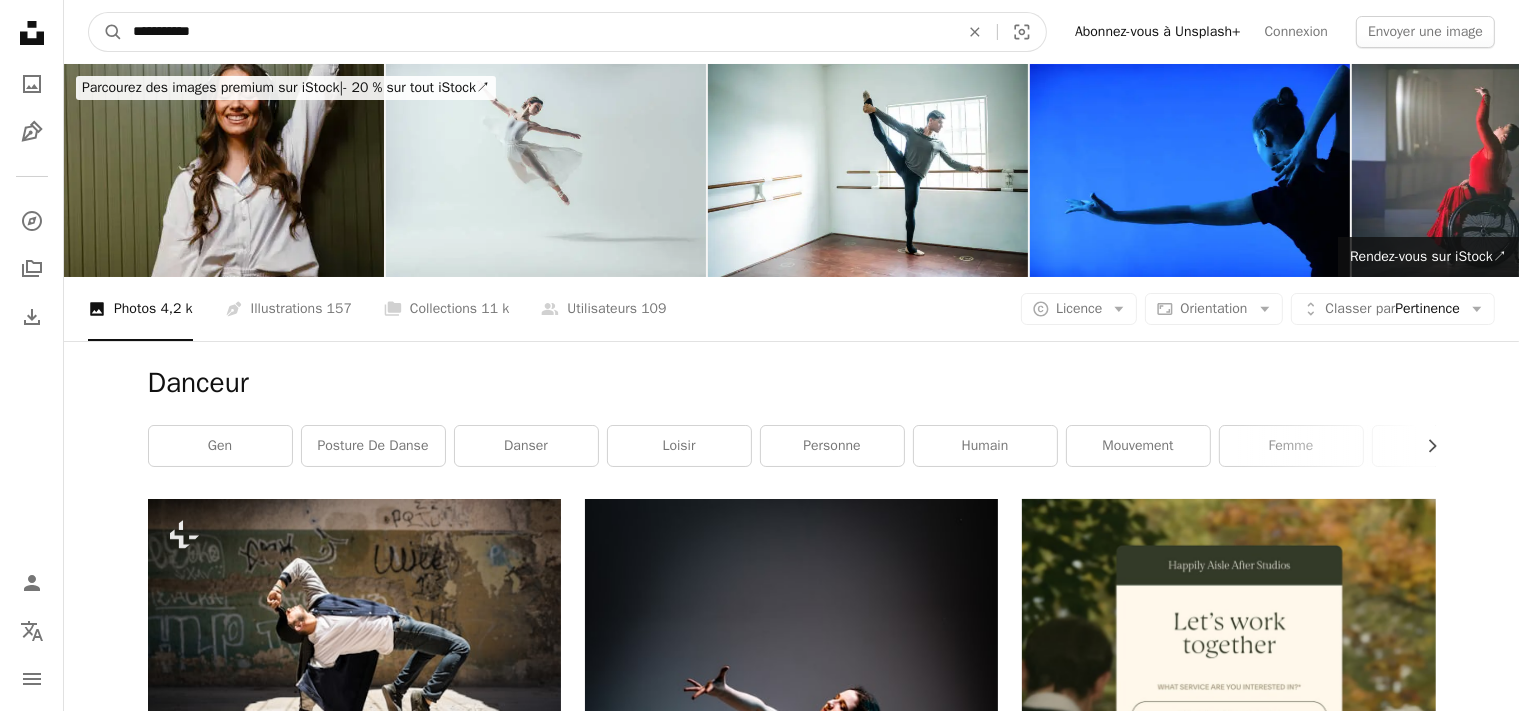 click on "A magnifying glass" at bounding box center [106, 32] 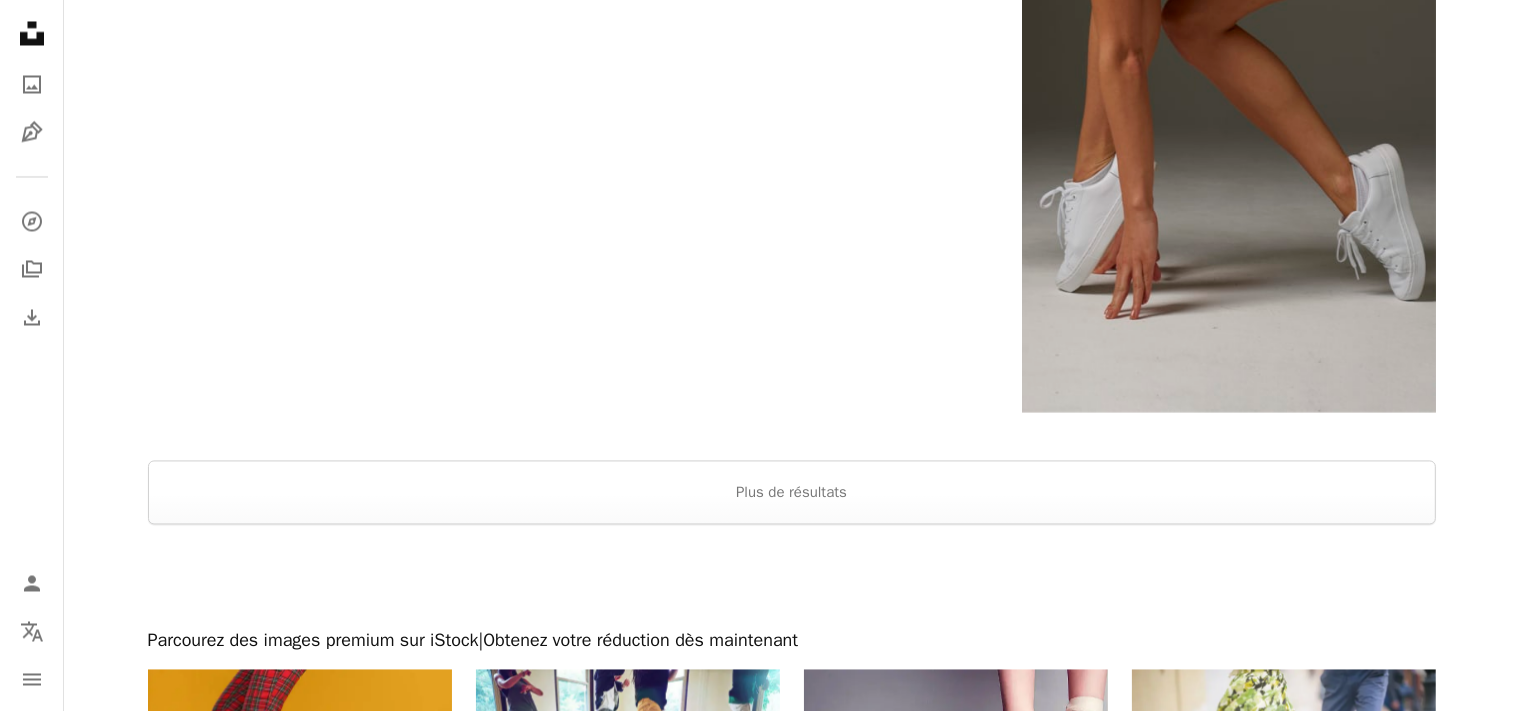 scroll, scrollTop: 3907, scrollLeft: 0, axis: vertical 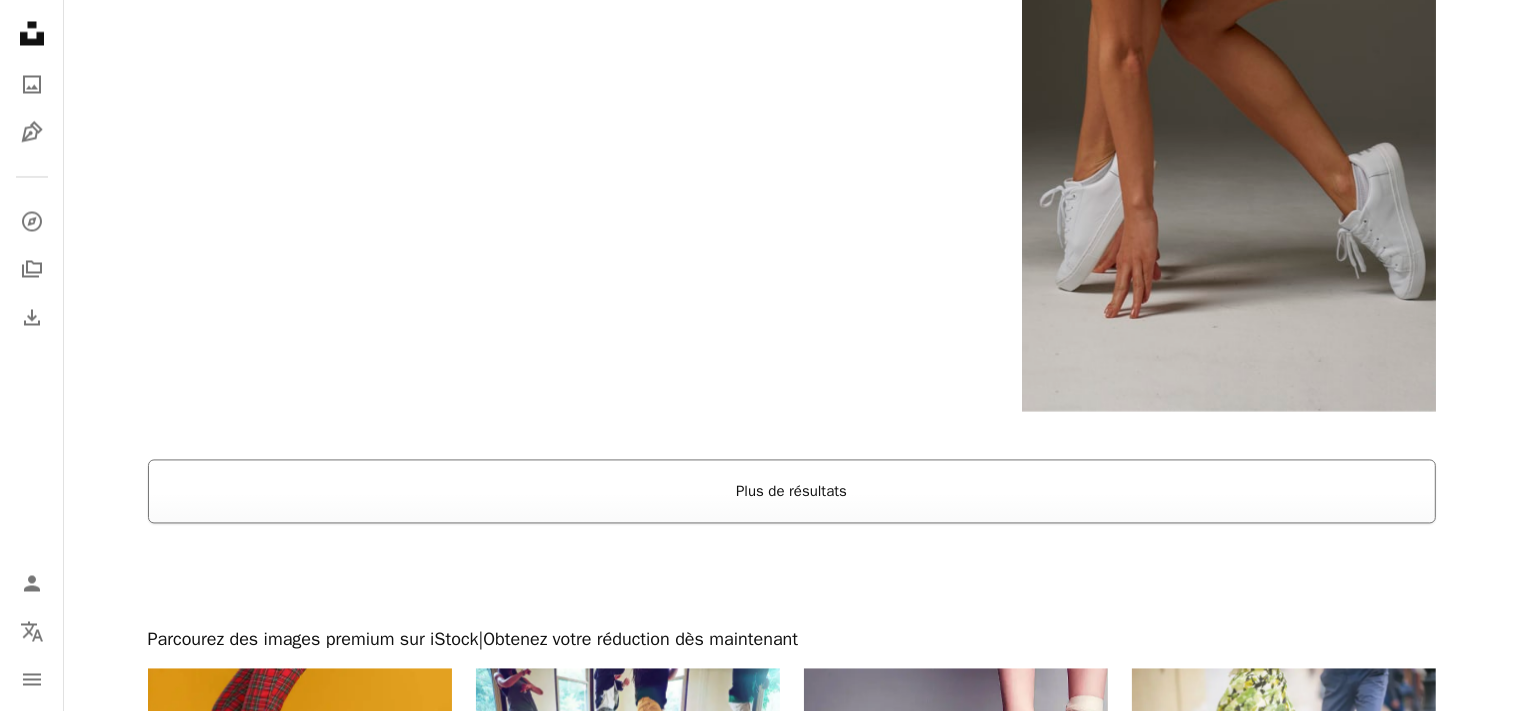 click on "Plus de résultats" at bounding box center [792, 491] 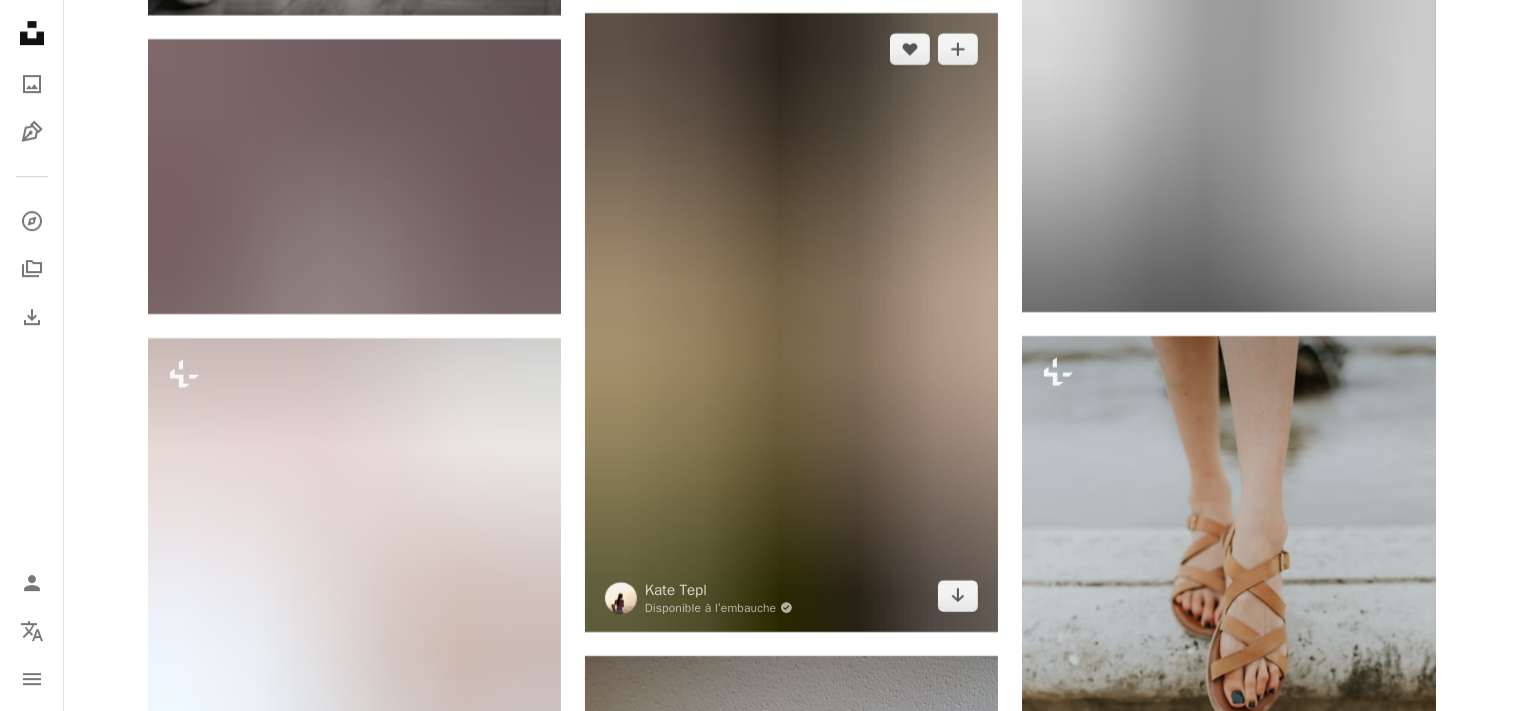 scroll, scrollTop: 14256, scrollLeft: 0, axis: vertical 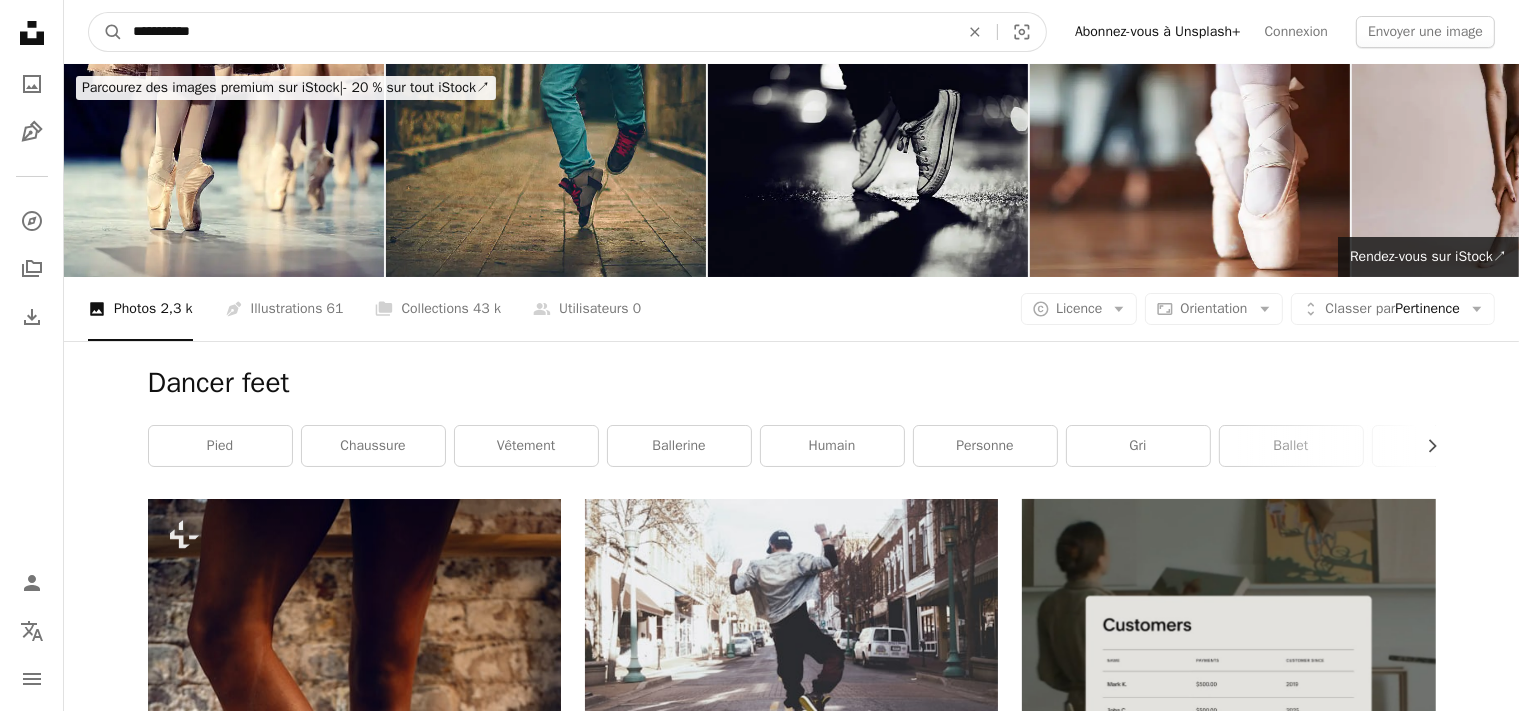 drag, startPoint x: 233, startPoint y: 34, endPoint x: 0, endPoint y: 34, distance: 233 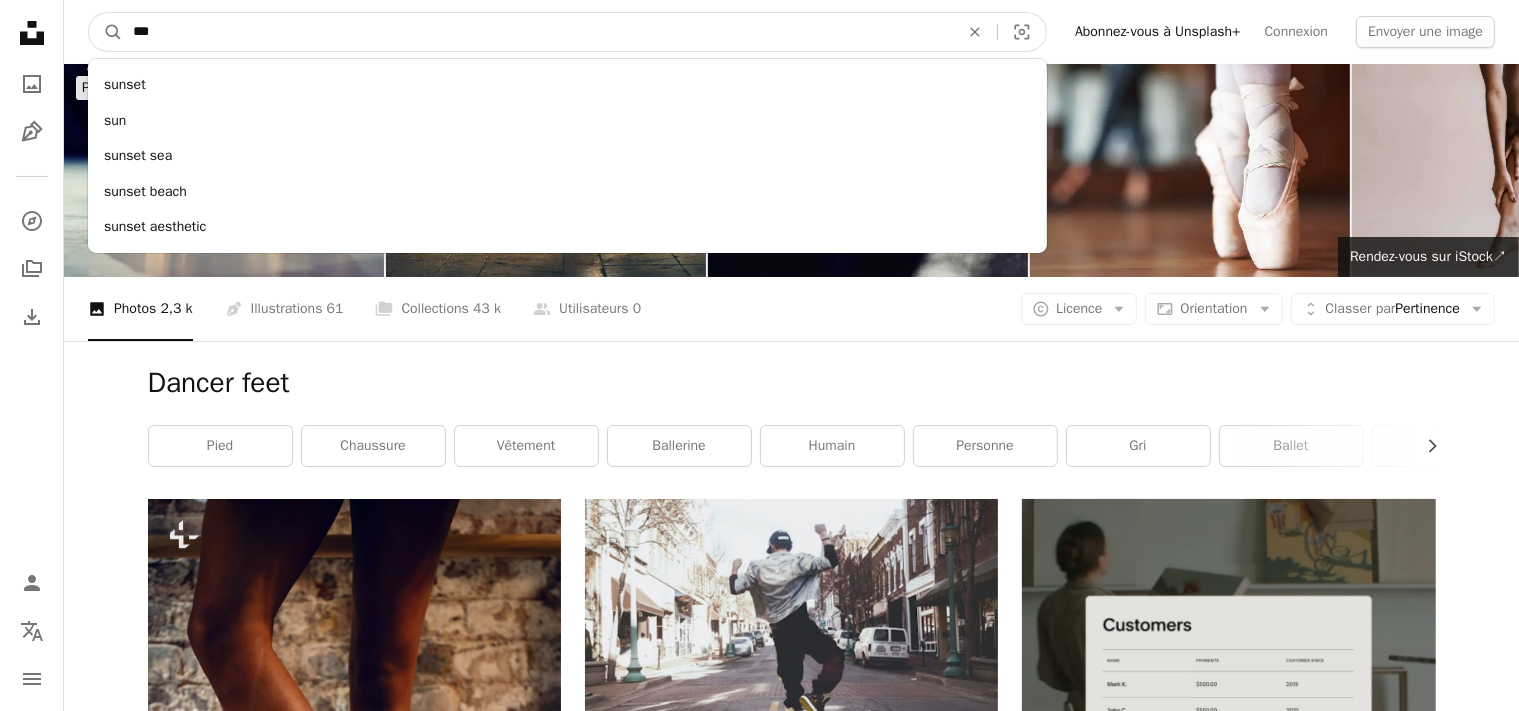 type on "***" 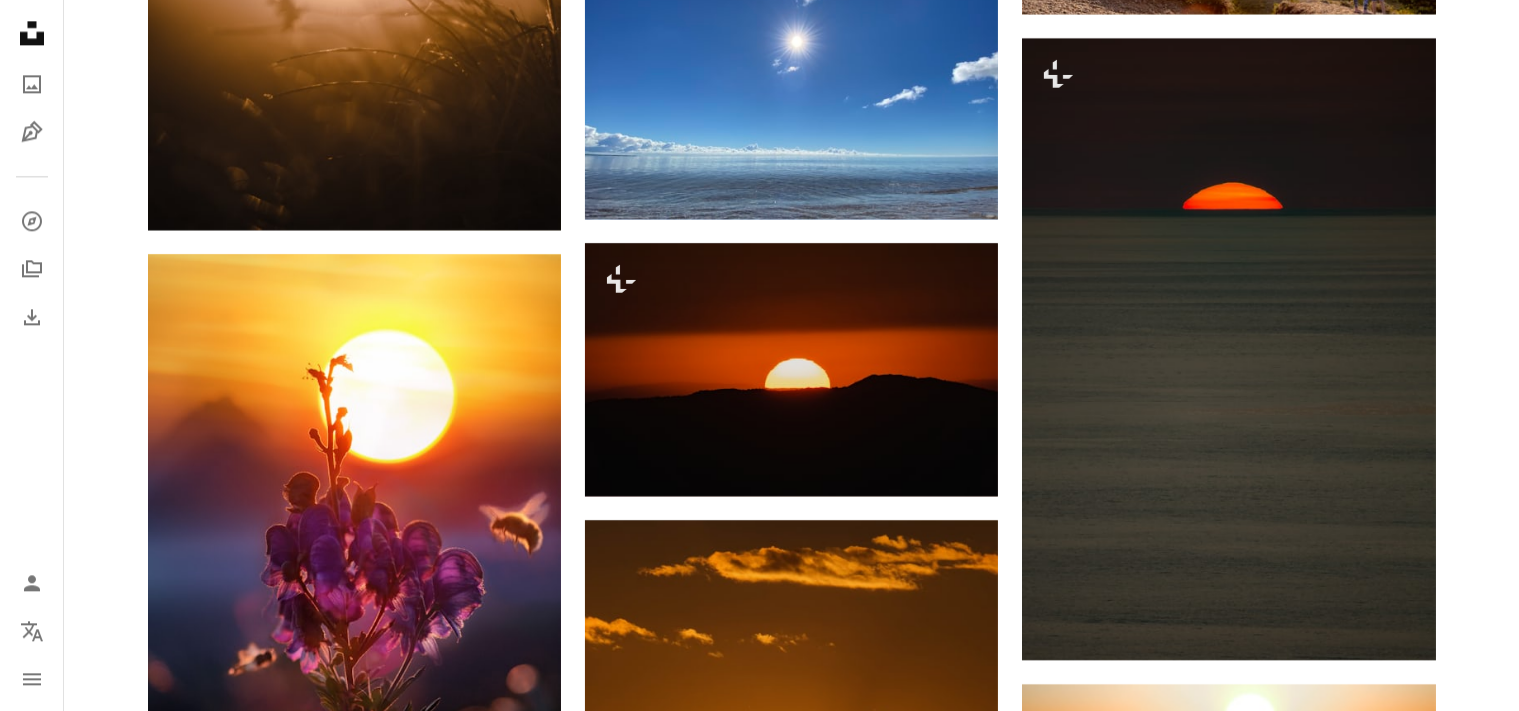 scroll, scrollTop: 11932, scrollLeft: 0, axis: vertical 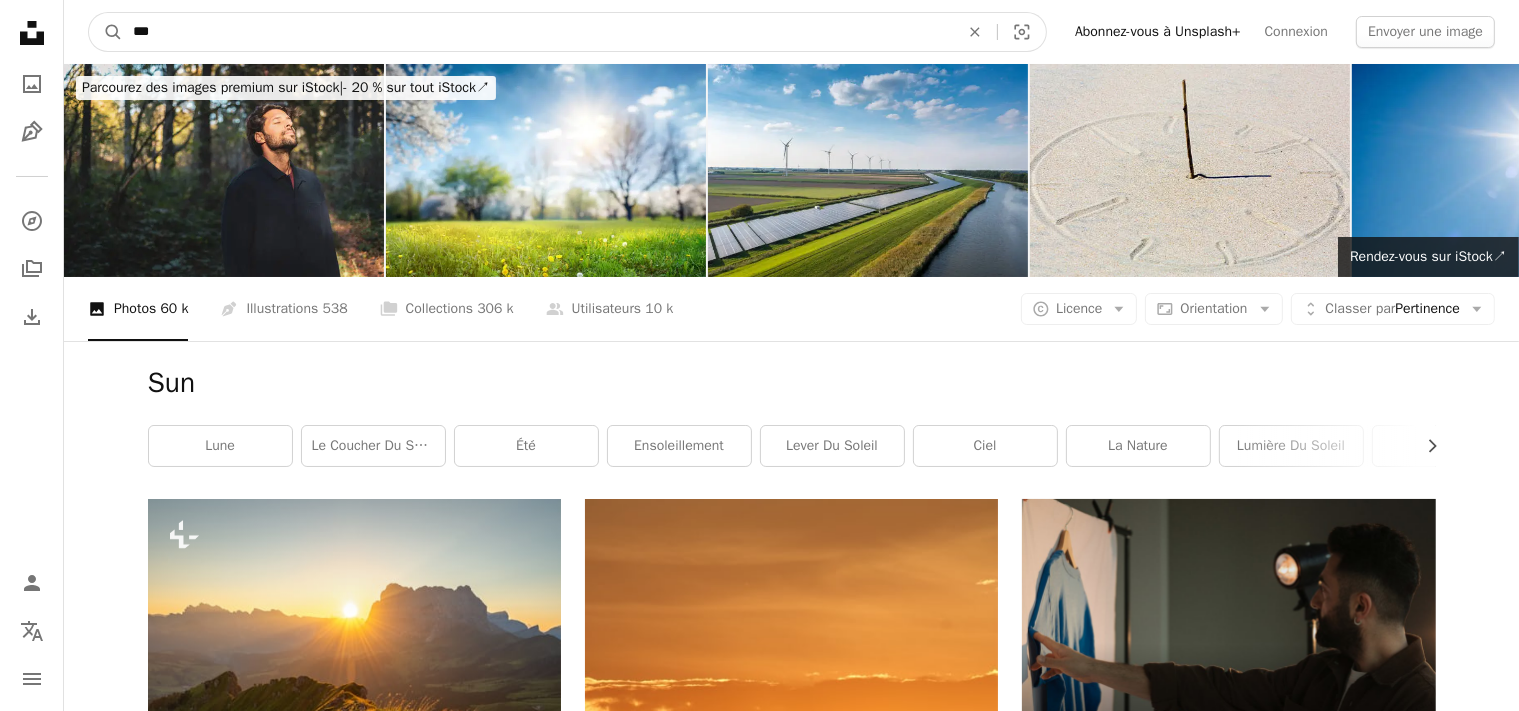 drag, startPoint x: 244, startPoint y: 48, endPoint x: 70, endPoint y: 19, distance: 176.40012 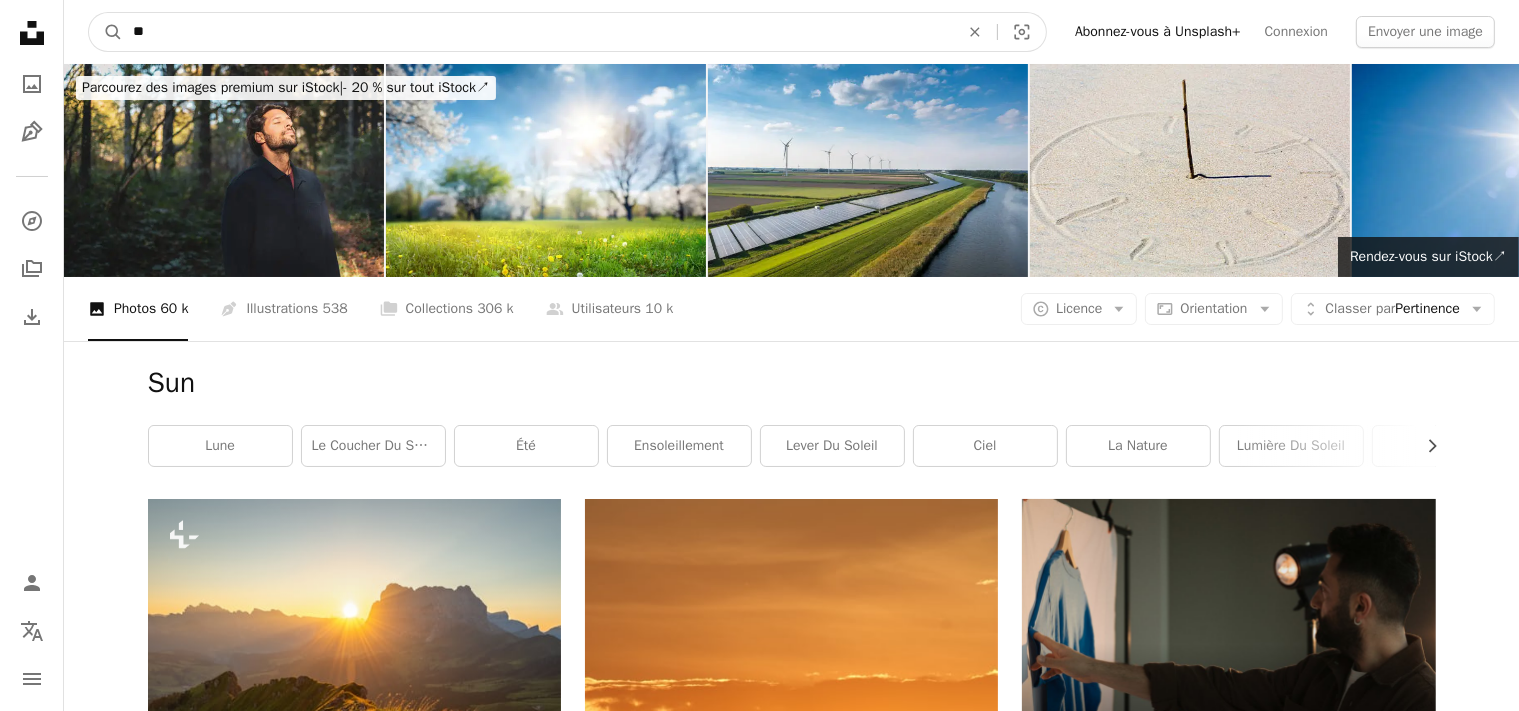 type on "*" 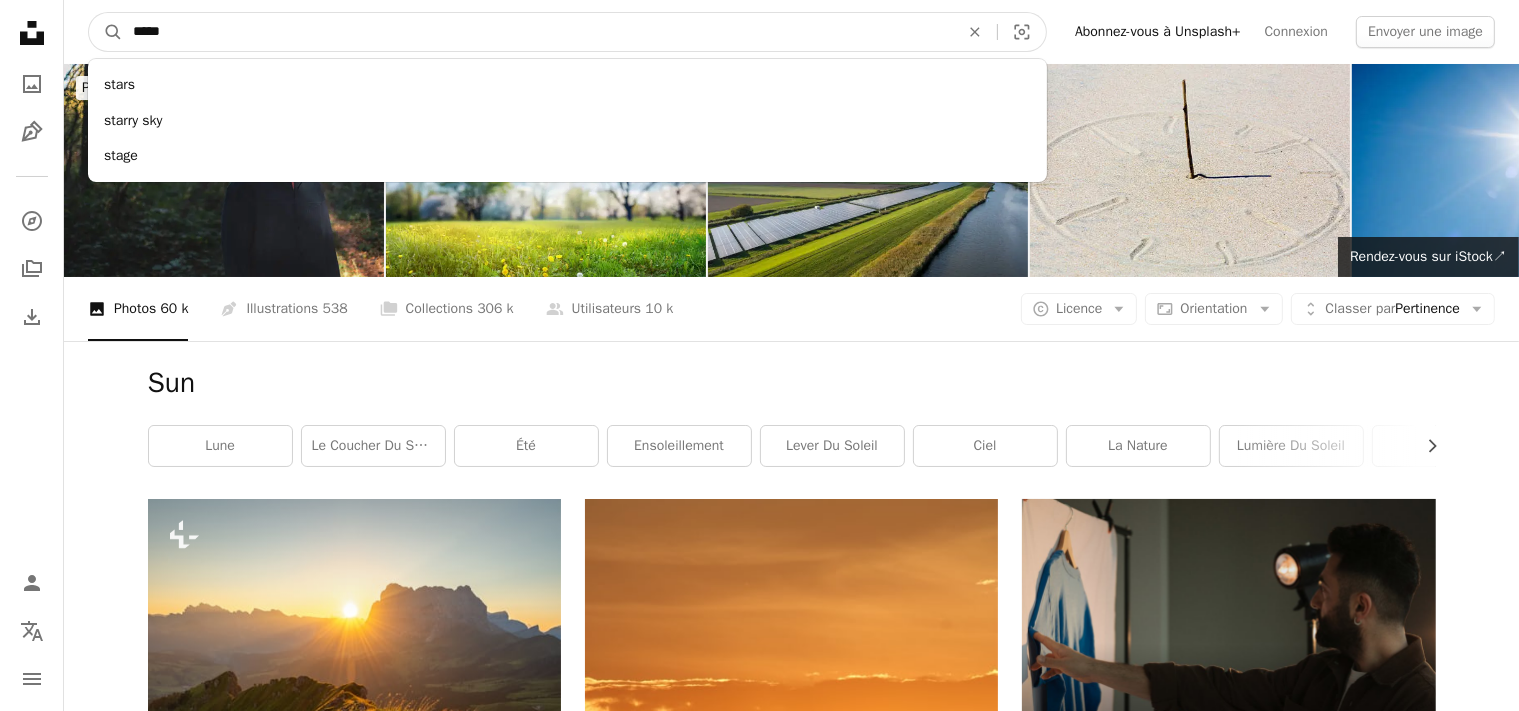 type on "*****" 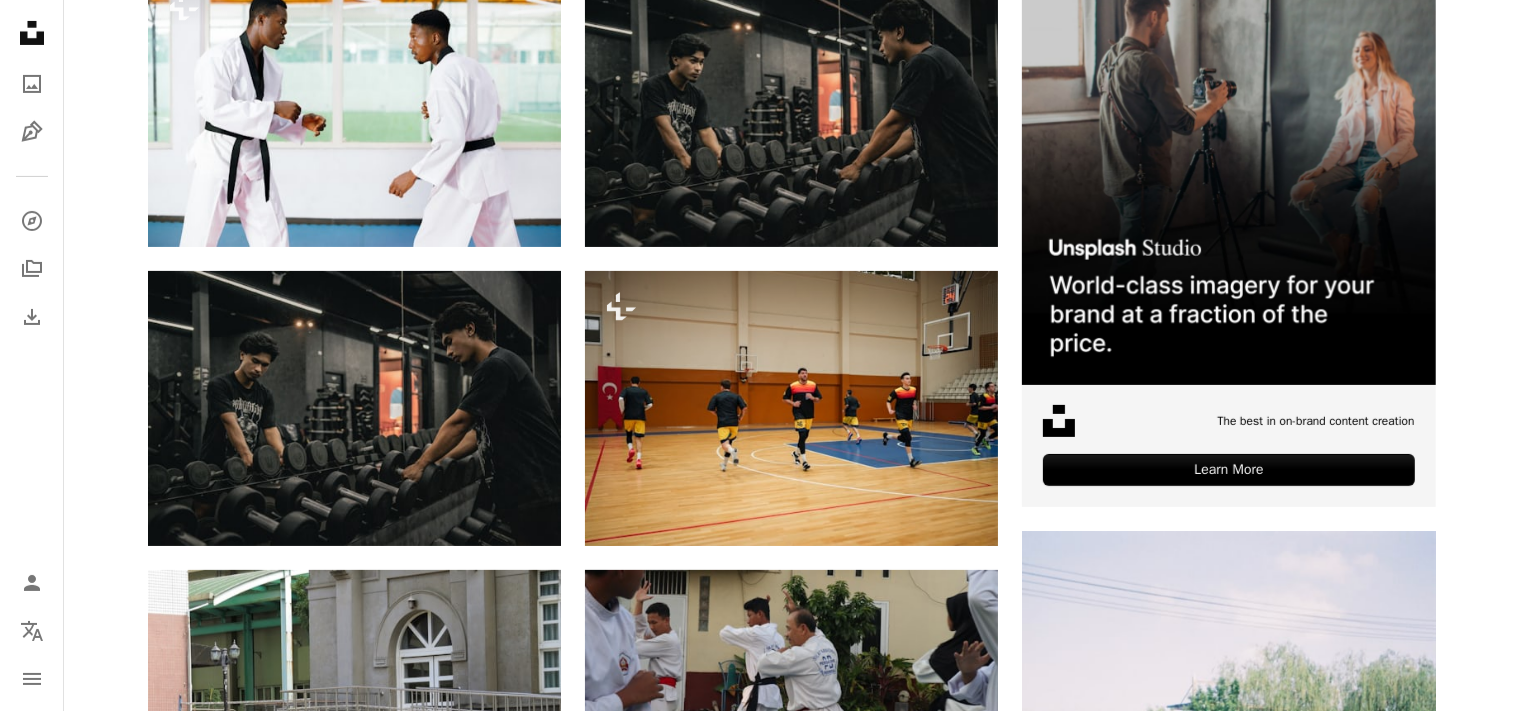 scroll, scrollTop: 0, scrollLeft: 0, axis: both 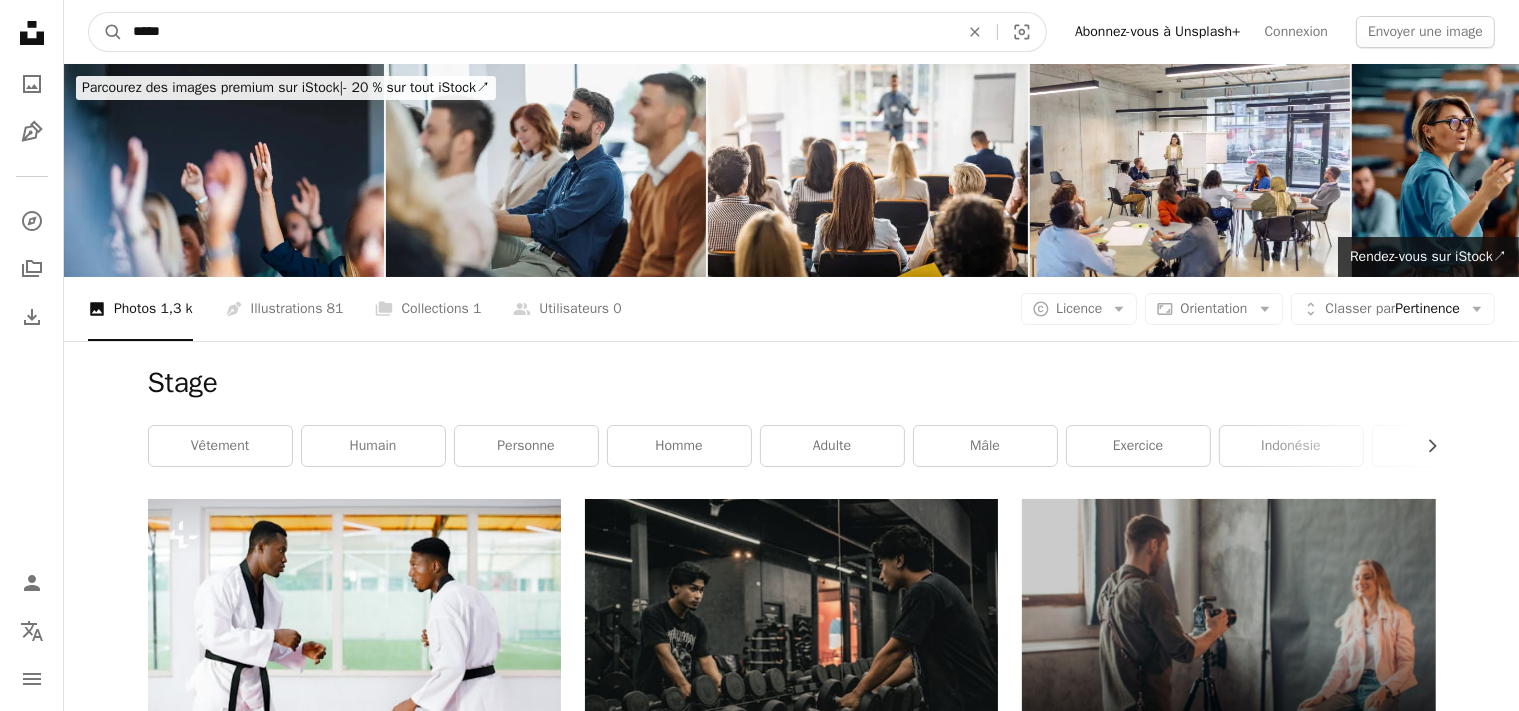 drag, startPoint x: 190, startPoint y: 26, endPoint x: 0, endPoint y: 26, distance: 190 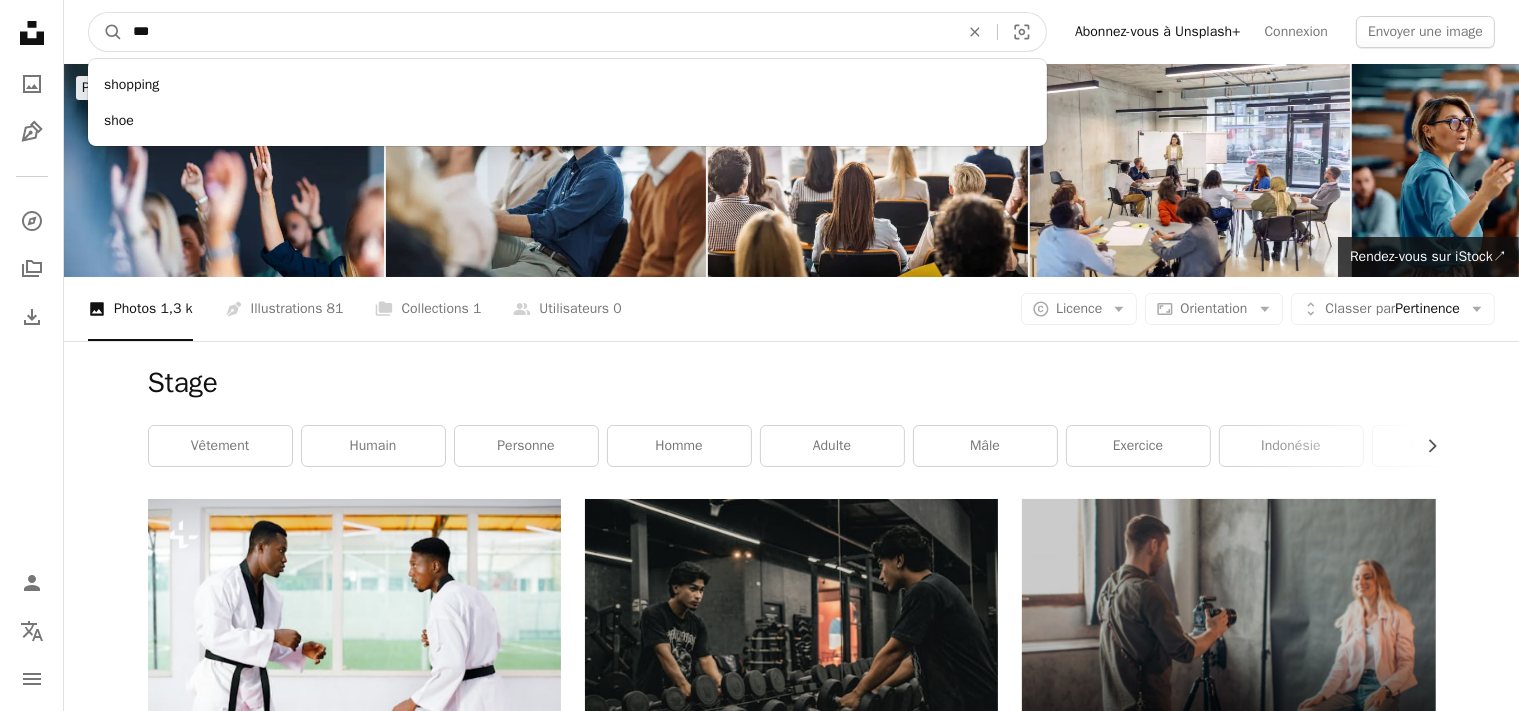 type on "****" 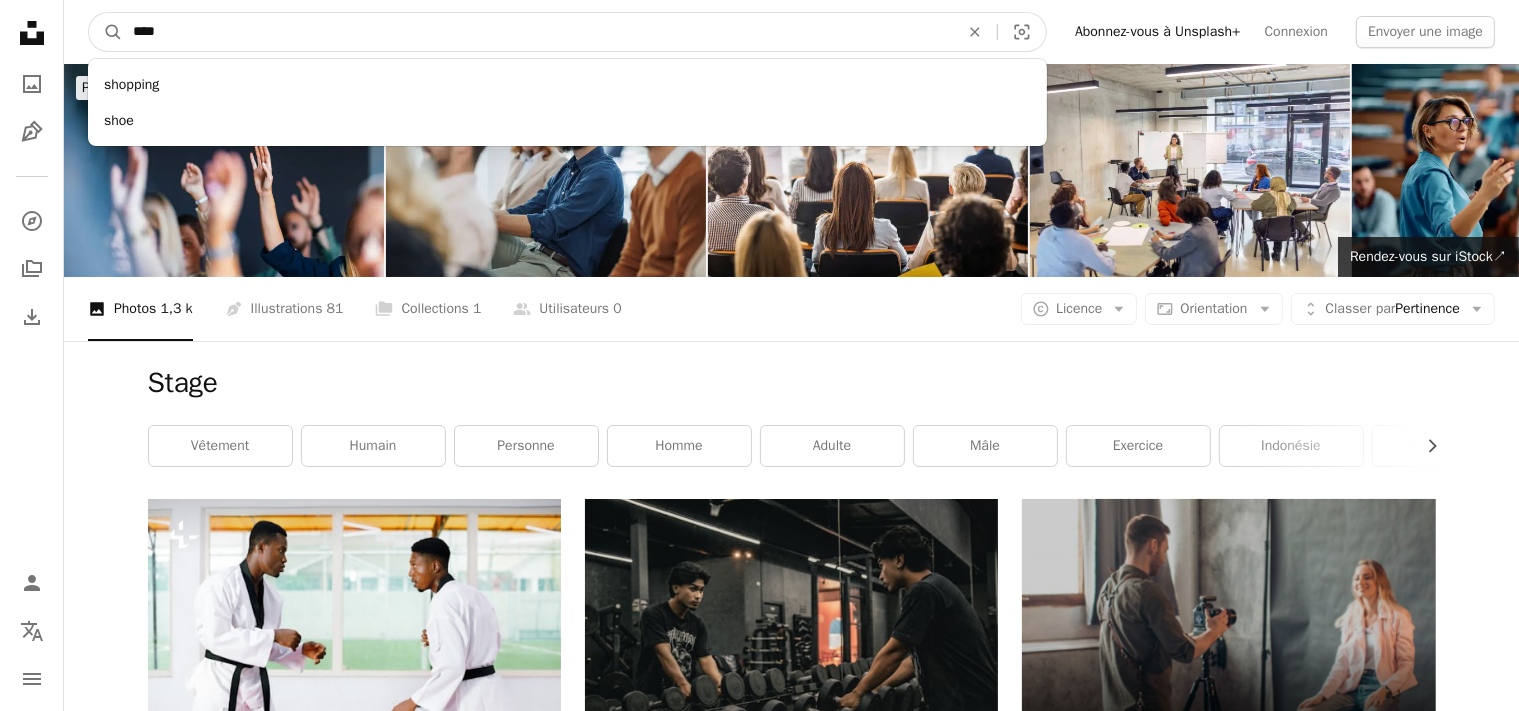 click on "A magnifying glass" at bounding box center (106, 32) 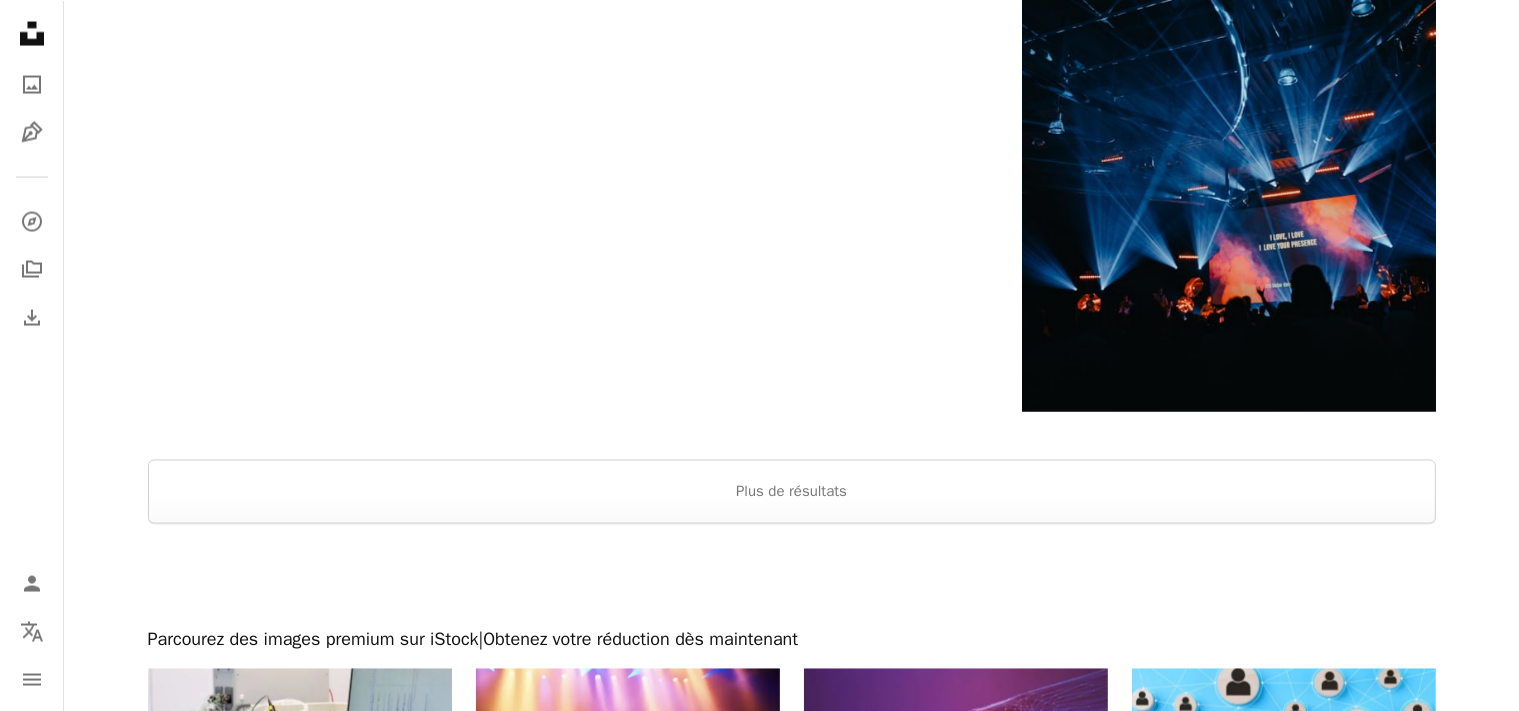 scroll, scrollTop: 3484, scrollLeft: 0, axis: vertical 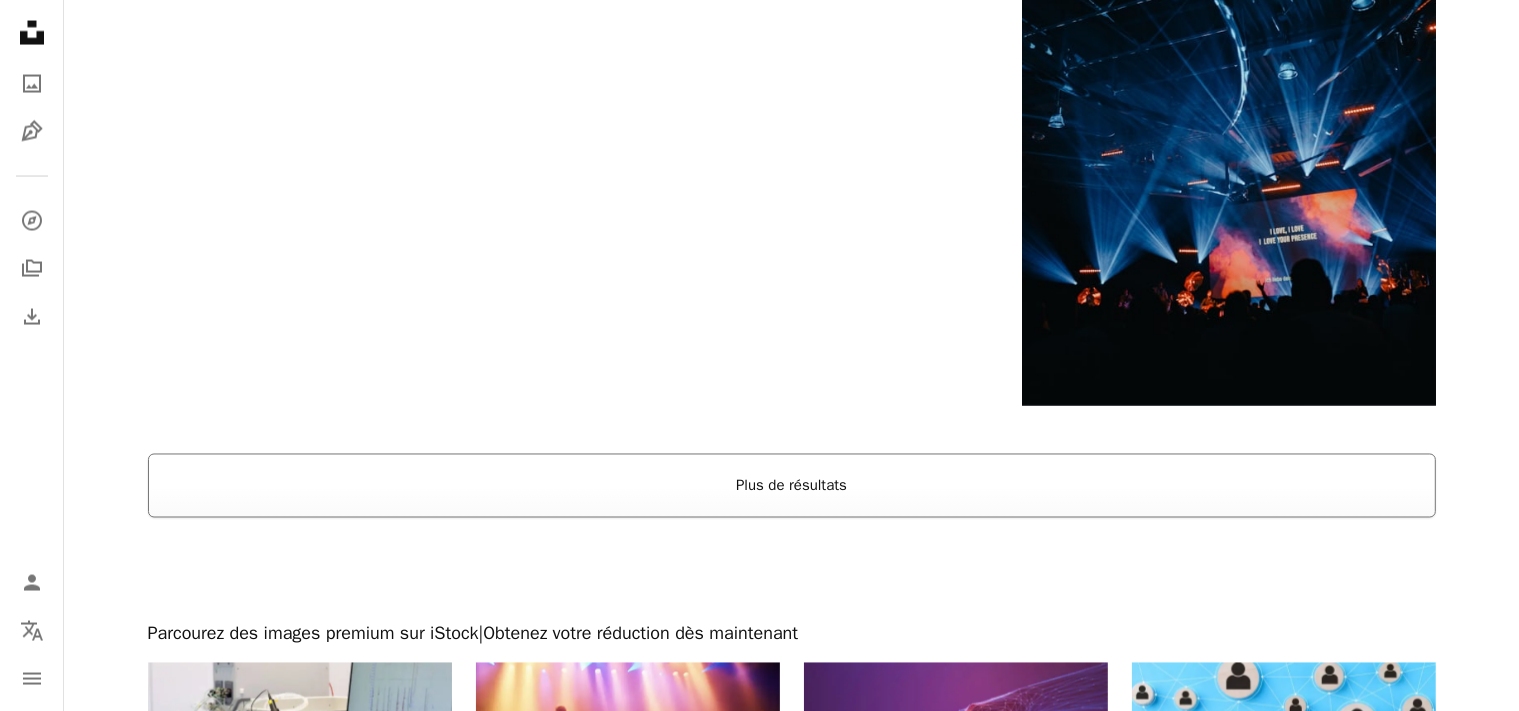 click on "Plus de résultats" at bounding box center [792, 486] 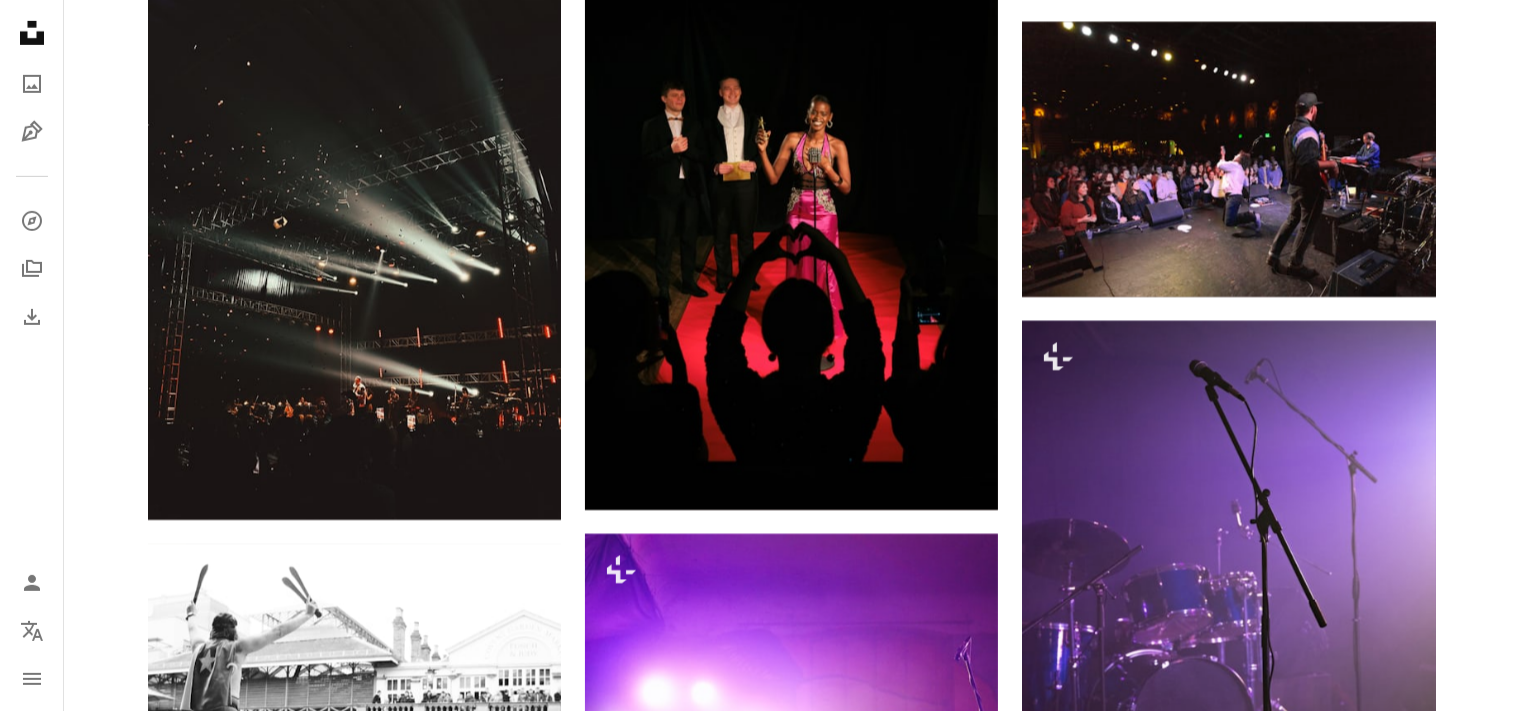 scroll, scrollTop: 17001, scrollLeft: 0, axis: vertical 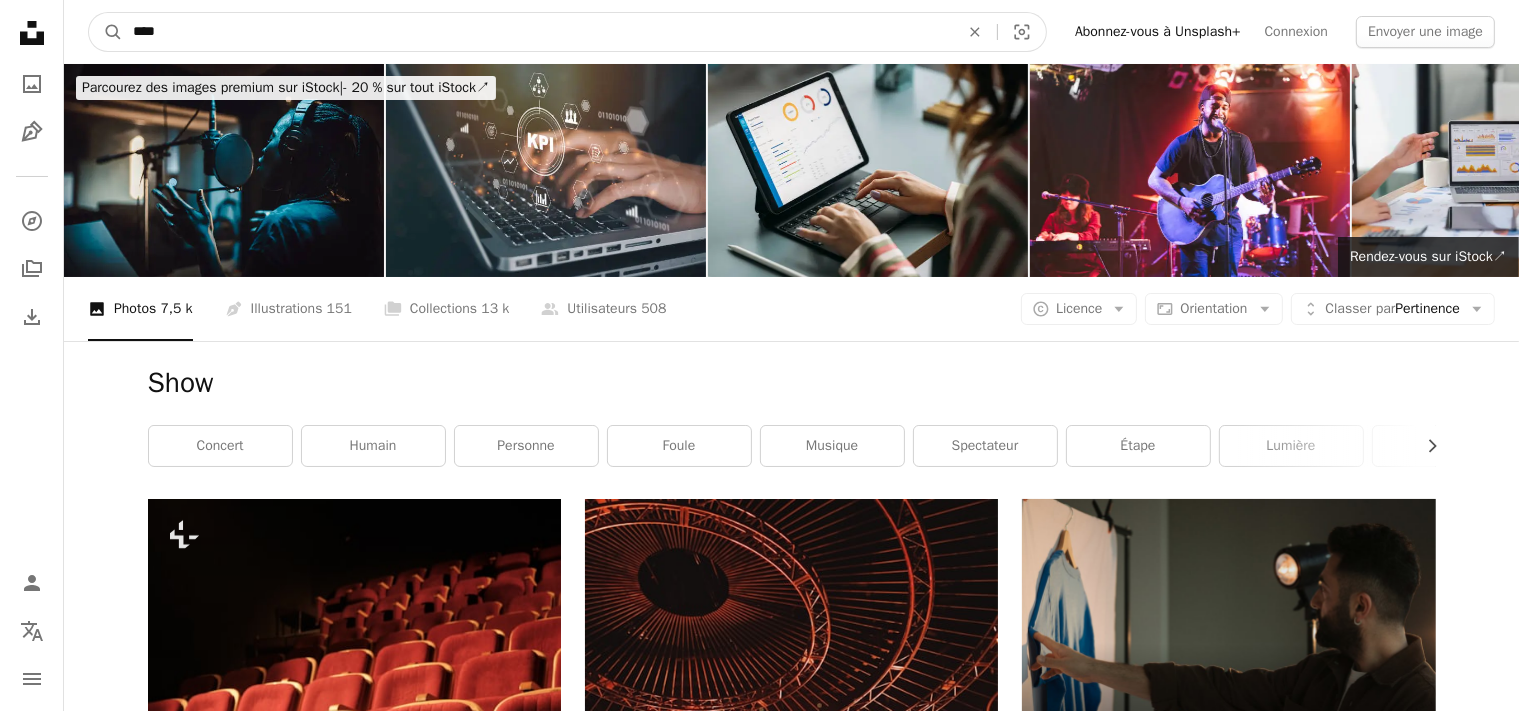 drag, startPoint x: 187, startPoint y: 31, endPoint x: 33, endPoint y: 31, distance: 154 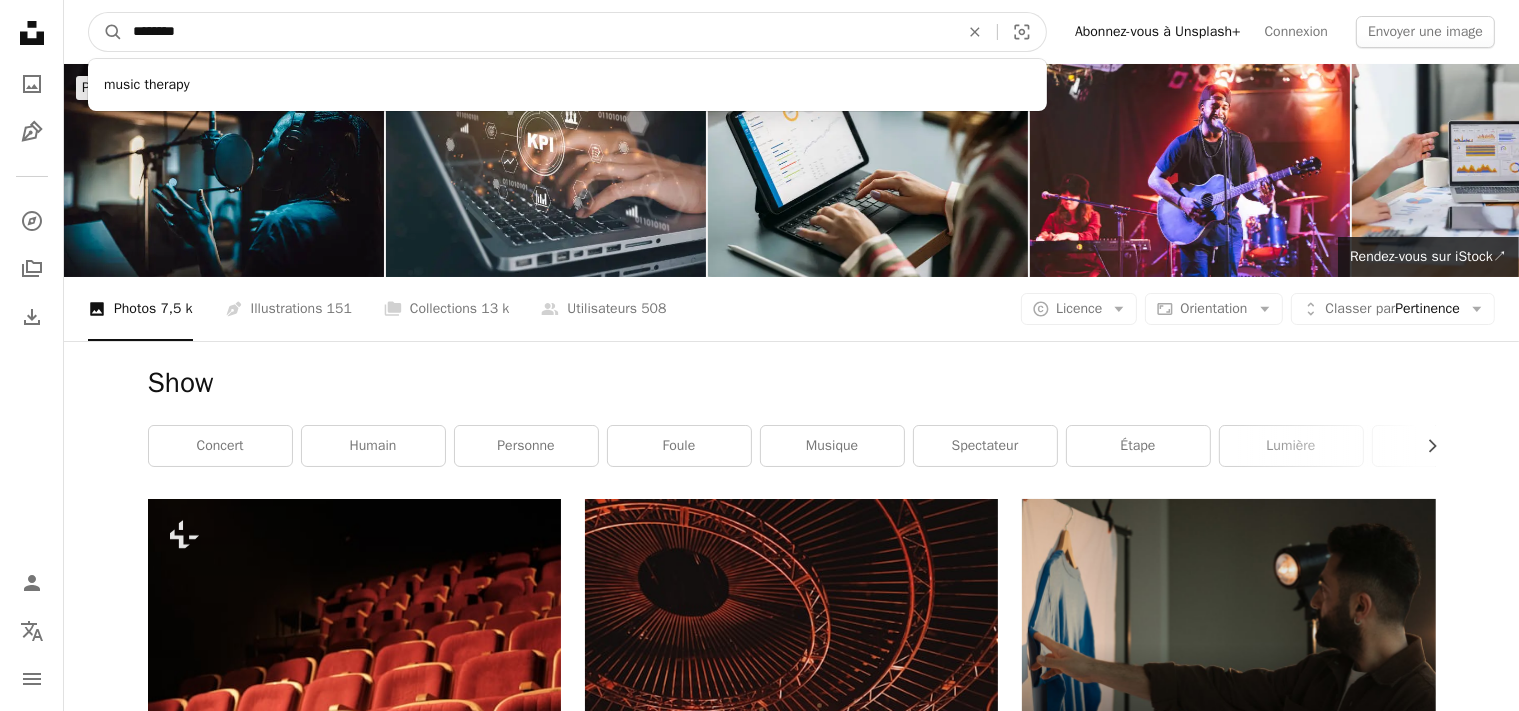 type on "********" 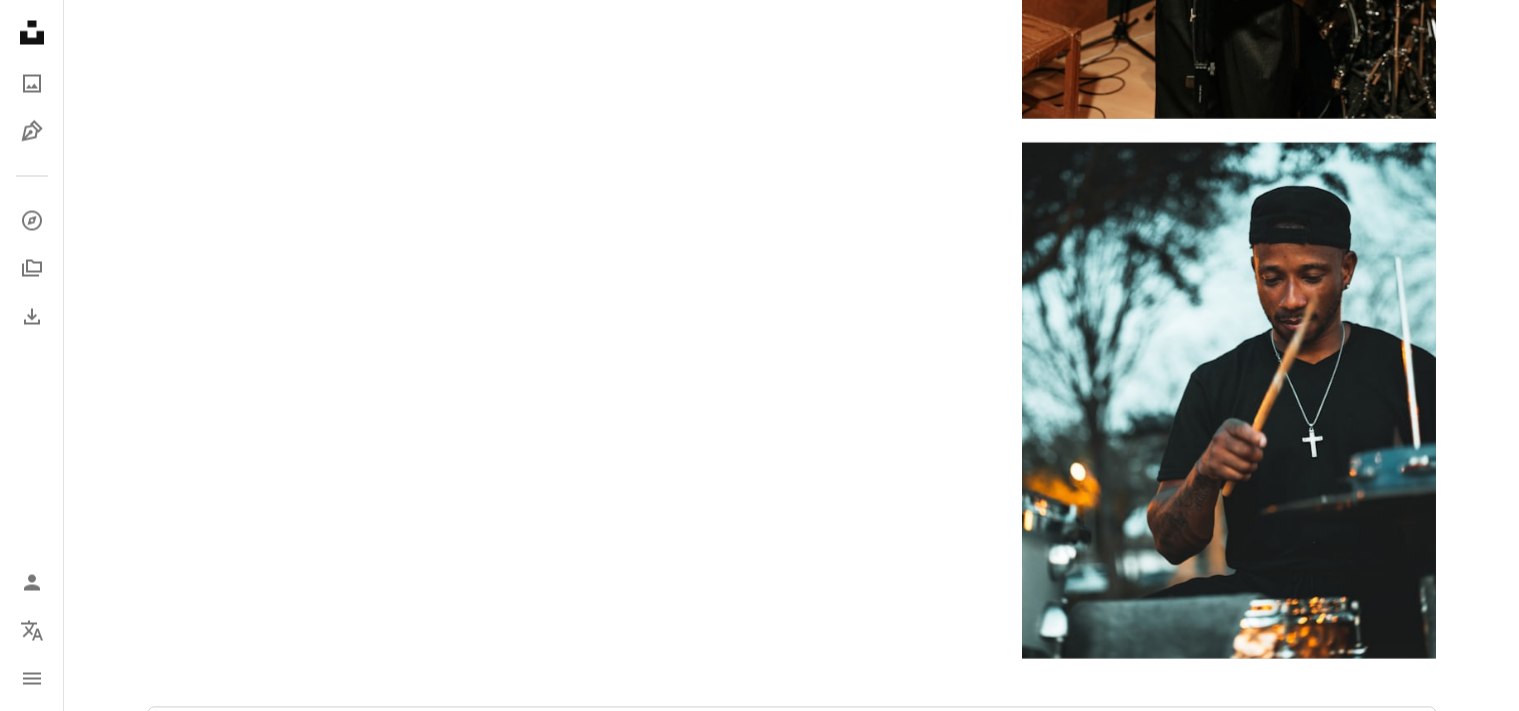 scroll, scrollTop: 4012, scrollLeft: 0, axis: vertical 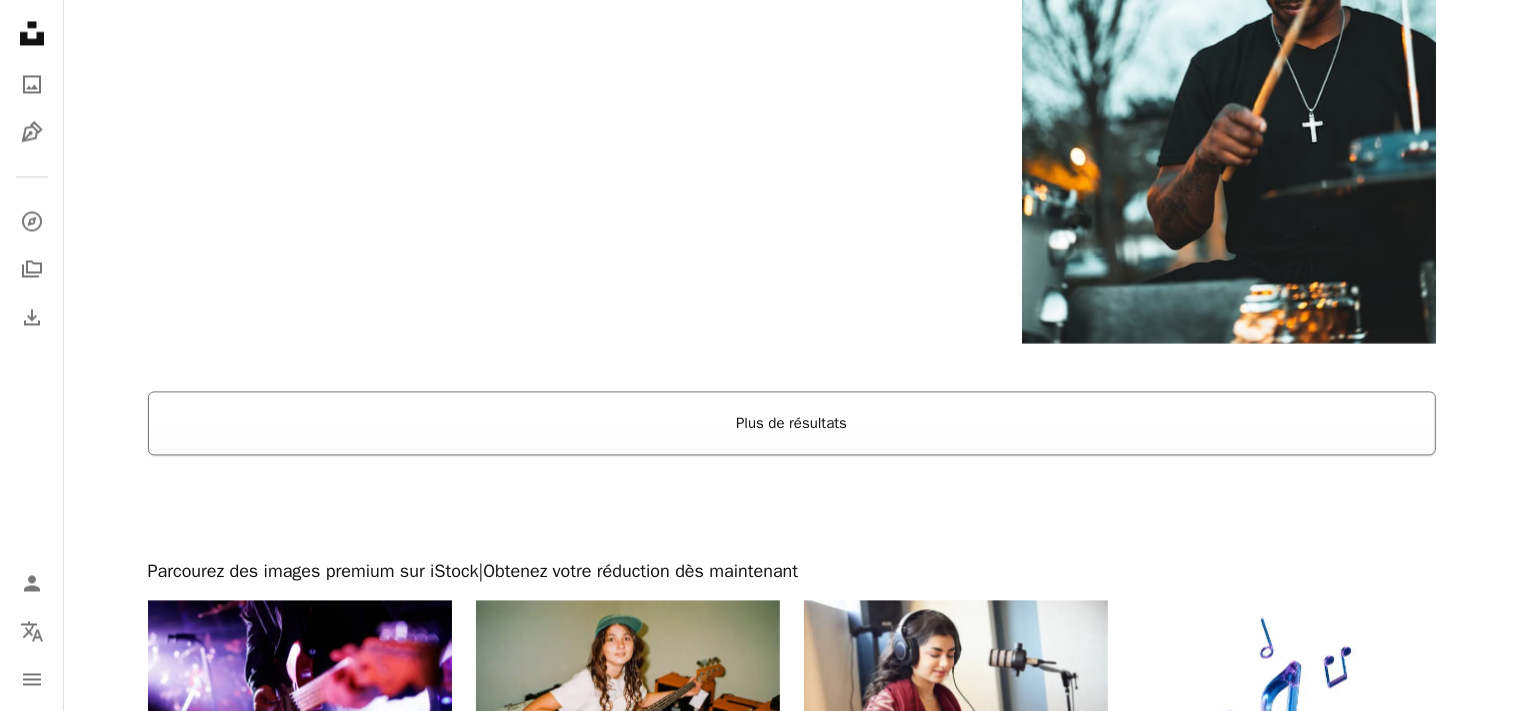 click on "Plus de résultats" at bounding box center [792, 423] 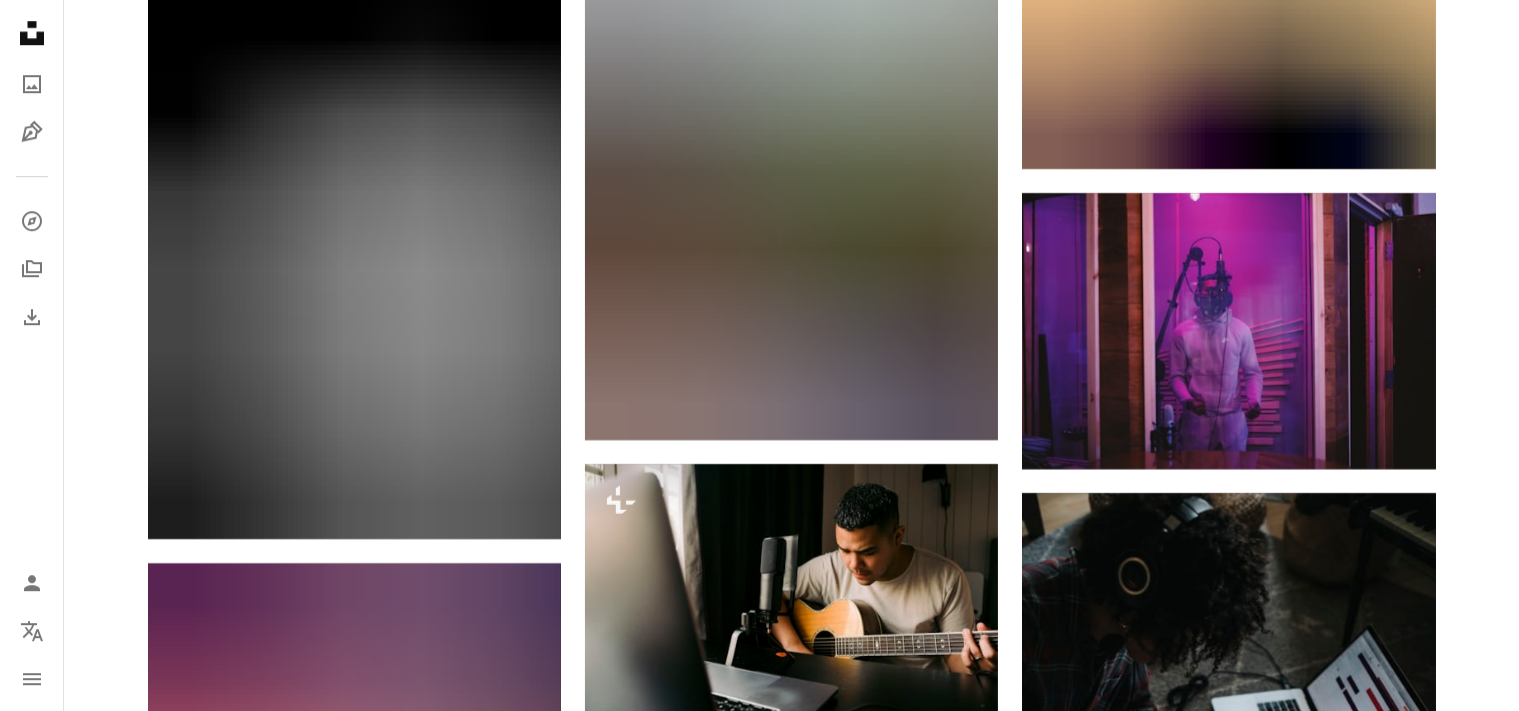 scroll, scrollTop: 14150, scrollLeft: 0, axis: vertical 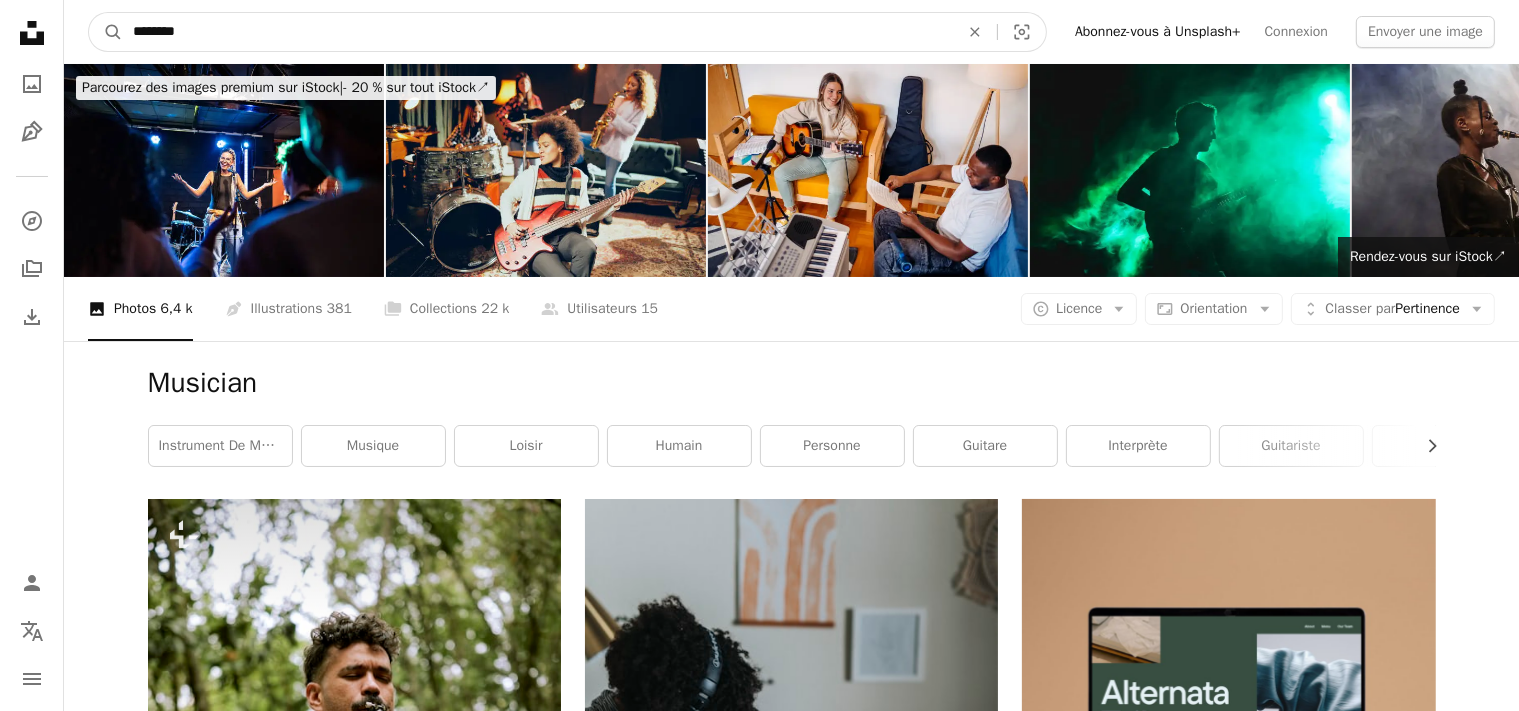drag, startPoint x: 274, startPoint y: 30, endPoint x: 8, endPoint y: 26, distance: 266.03006 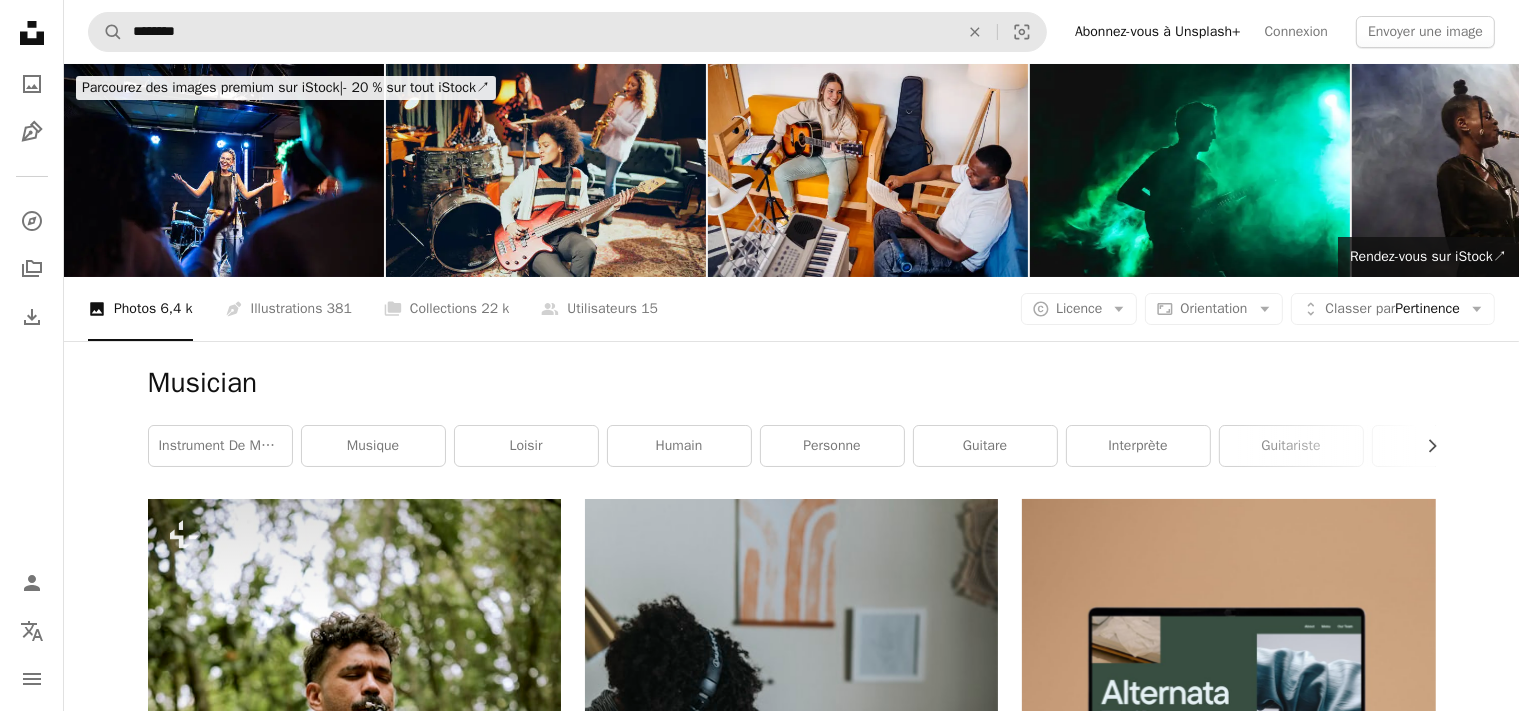 click on "Unsplash logo Accueil Unsplash A photo Pen Tool A compass A stack of folders Download Person Localization icon navigation menu" at bounding box center [32, 355] 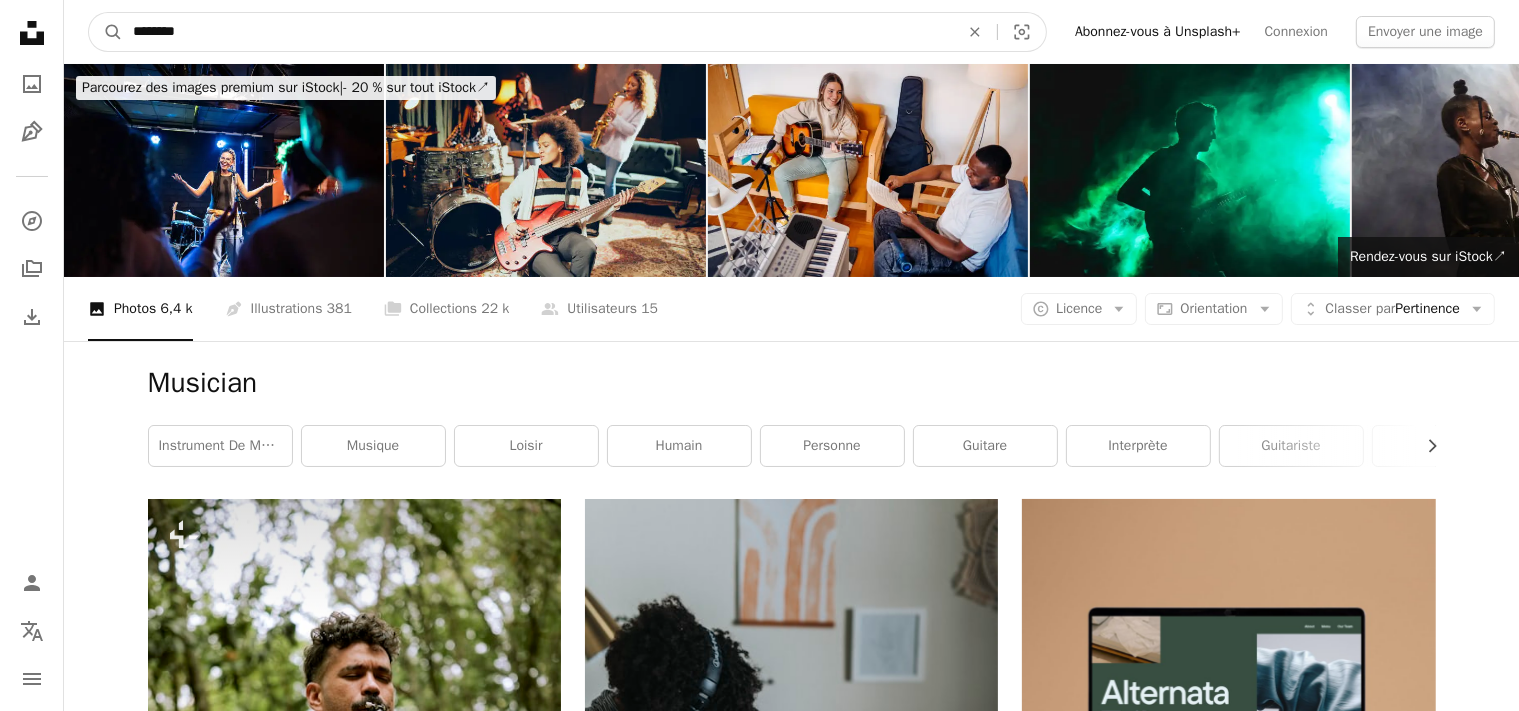drag, startPoint x: 217, startPoint y: 42, endPoint x: 123, endPoint y: 46, distance: 94.08507 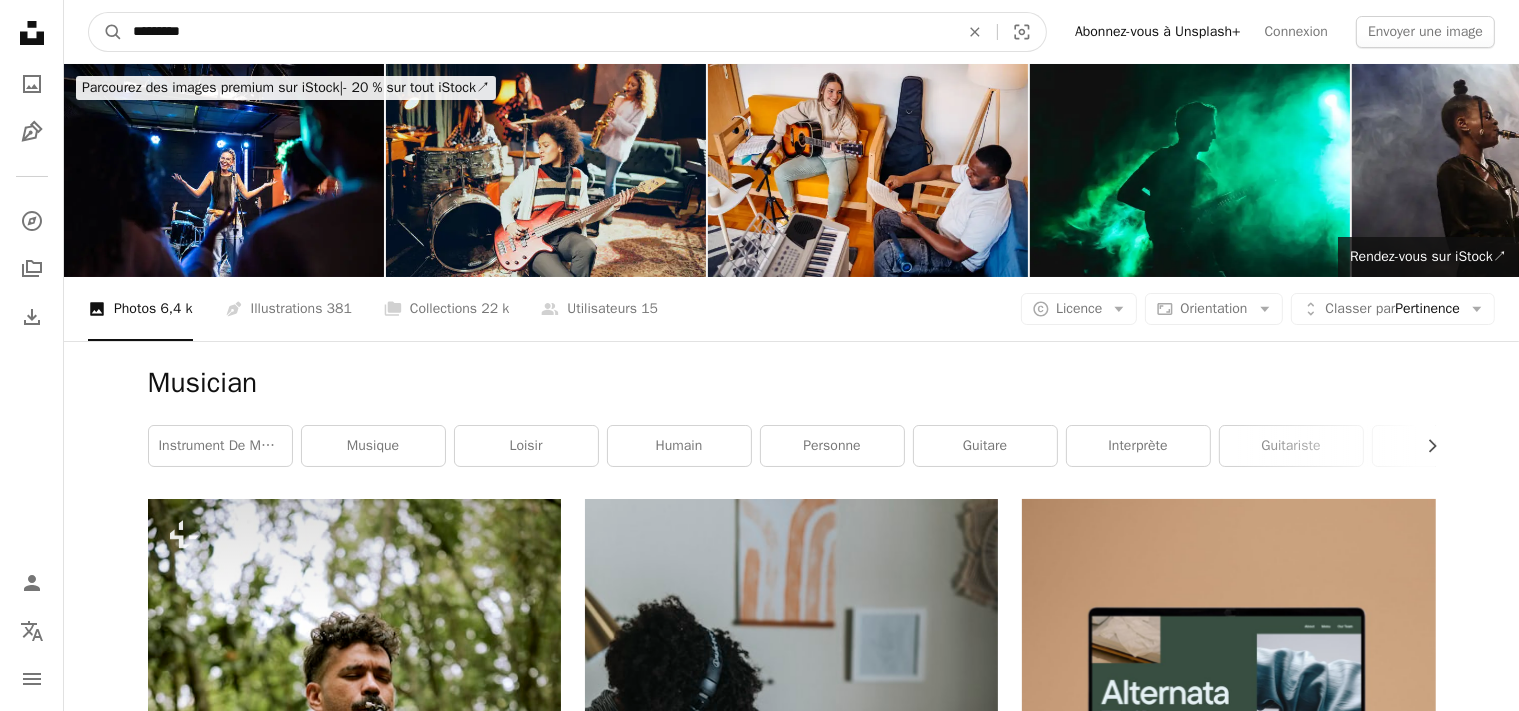 type on "**********" 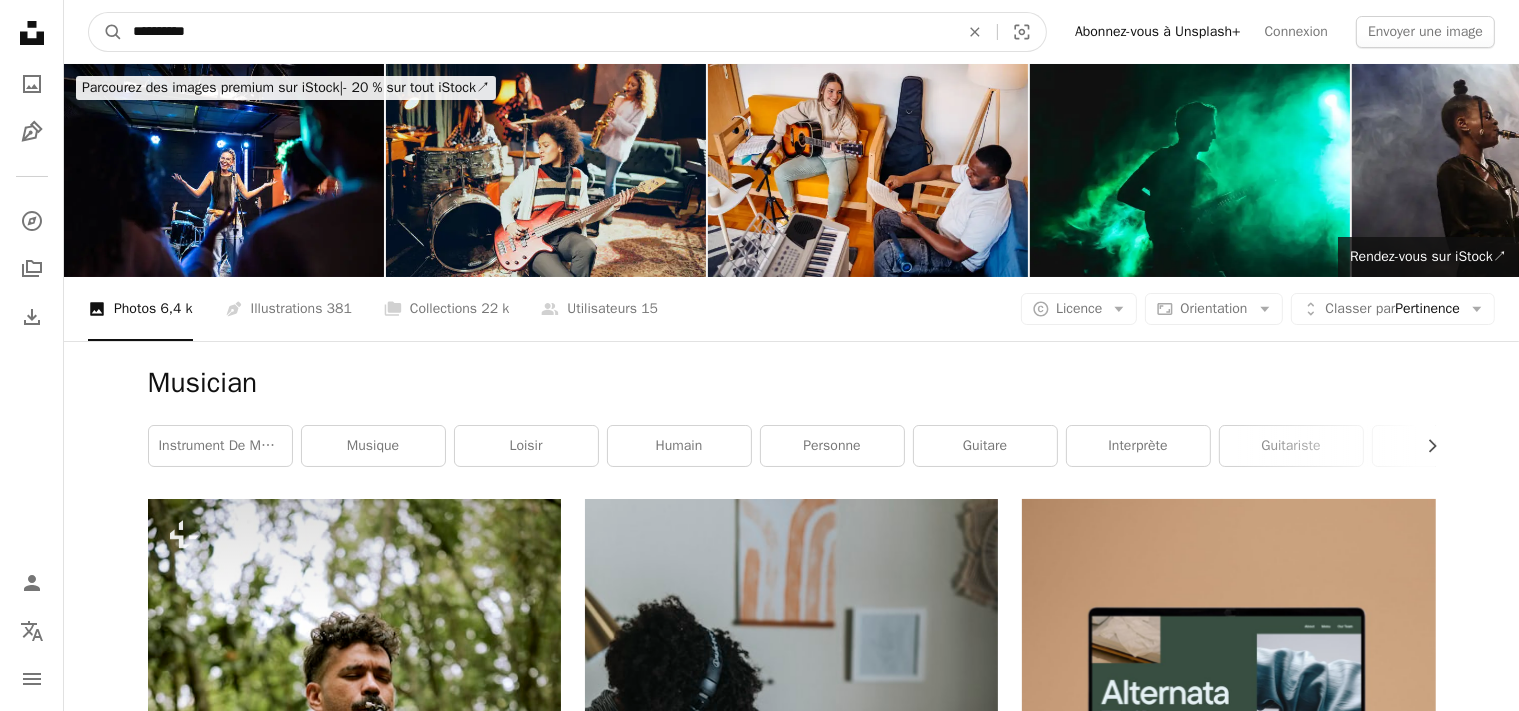 click on "A magnifying glass" at bounding box center (106, 32) 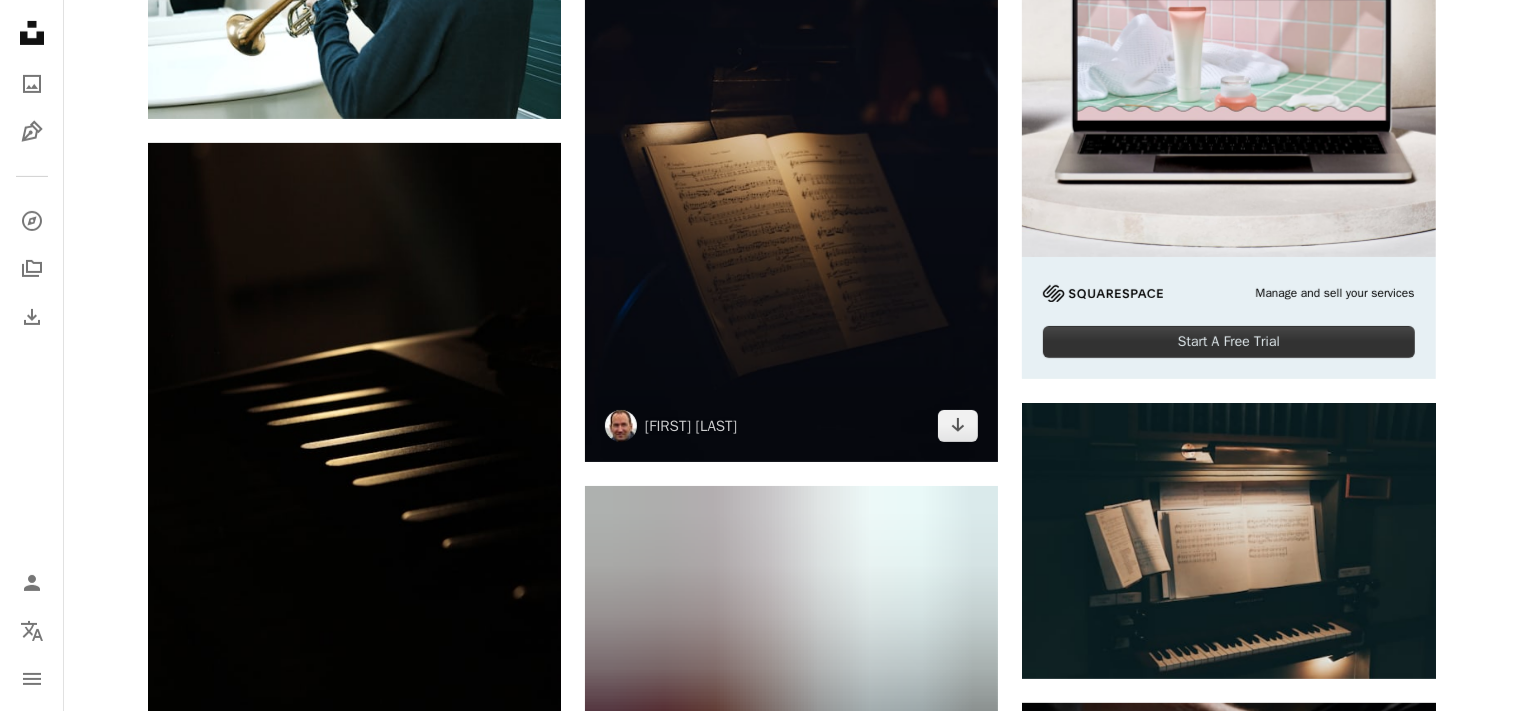 scroll, scrollTop: 739, scrollLeft: 0, axis: vertical 